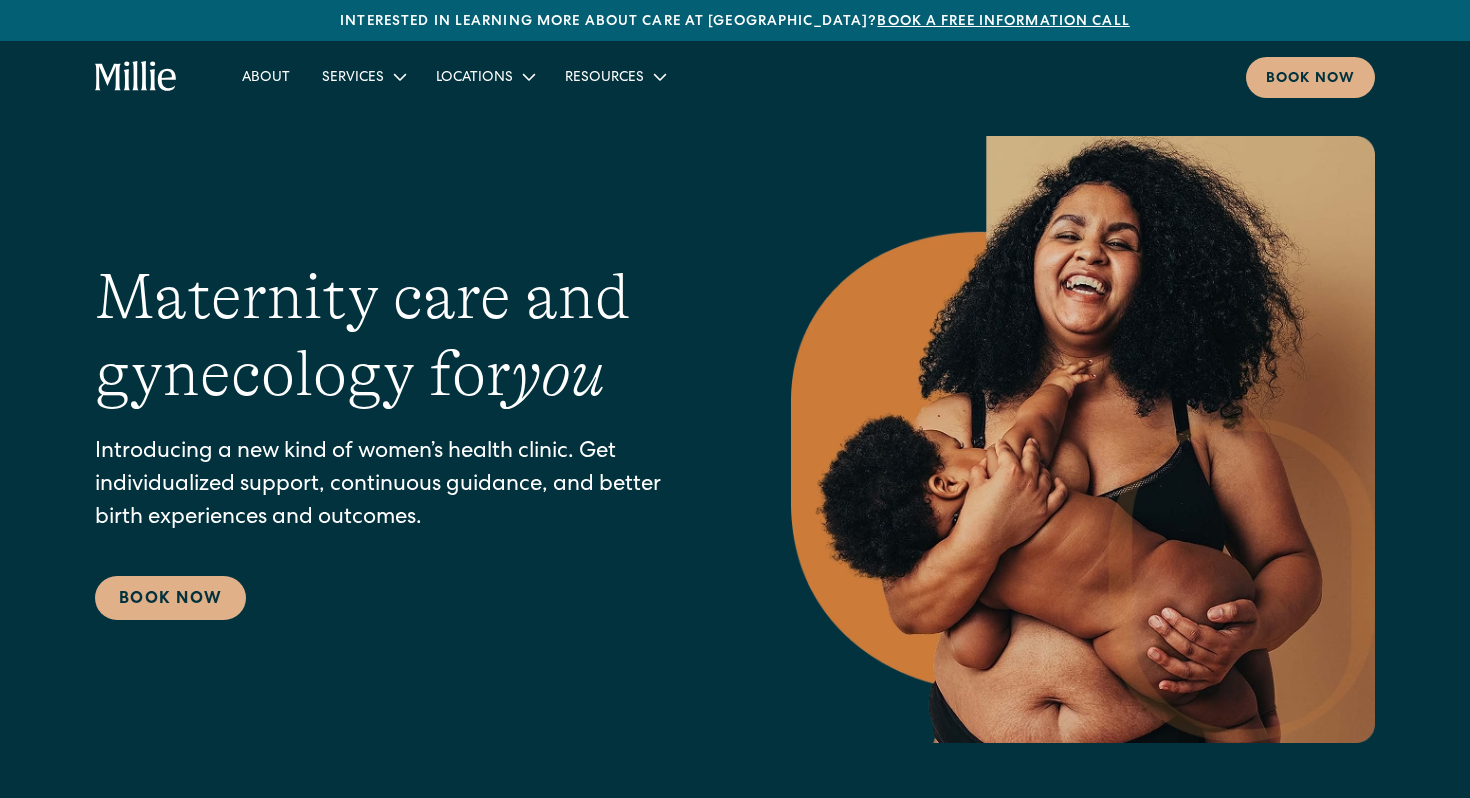 scroll, scrollTop: 0, scrollLeft: 0, axis: both 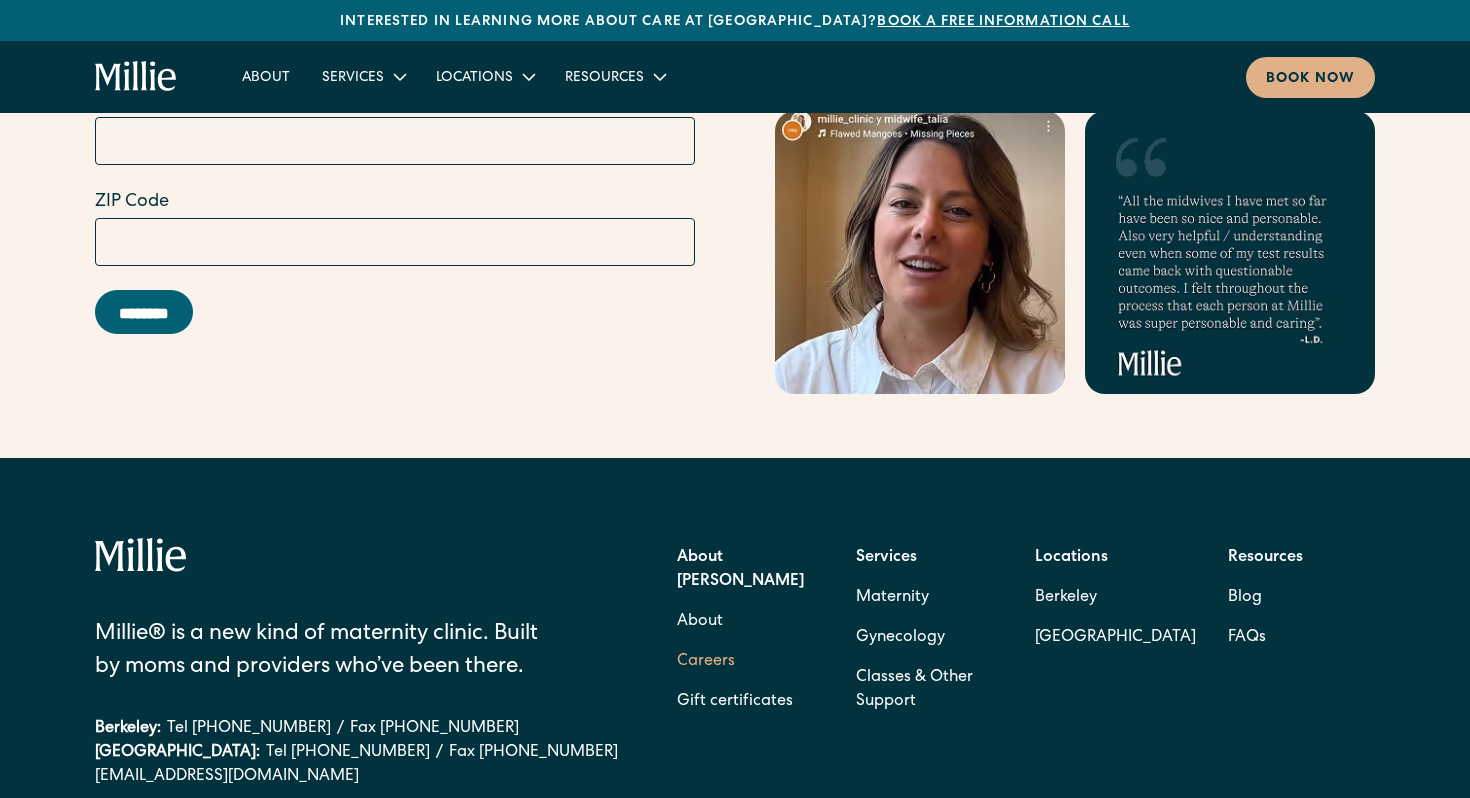click on "Careers" at bounding box center [706, 662] 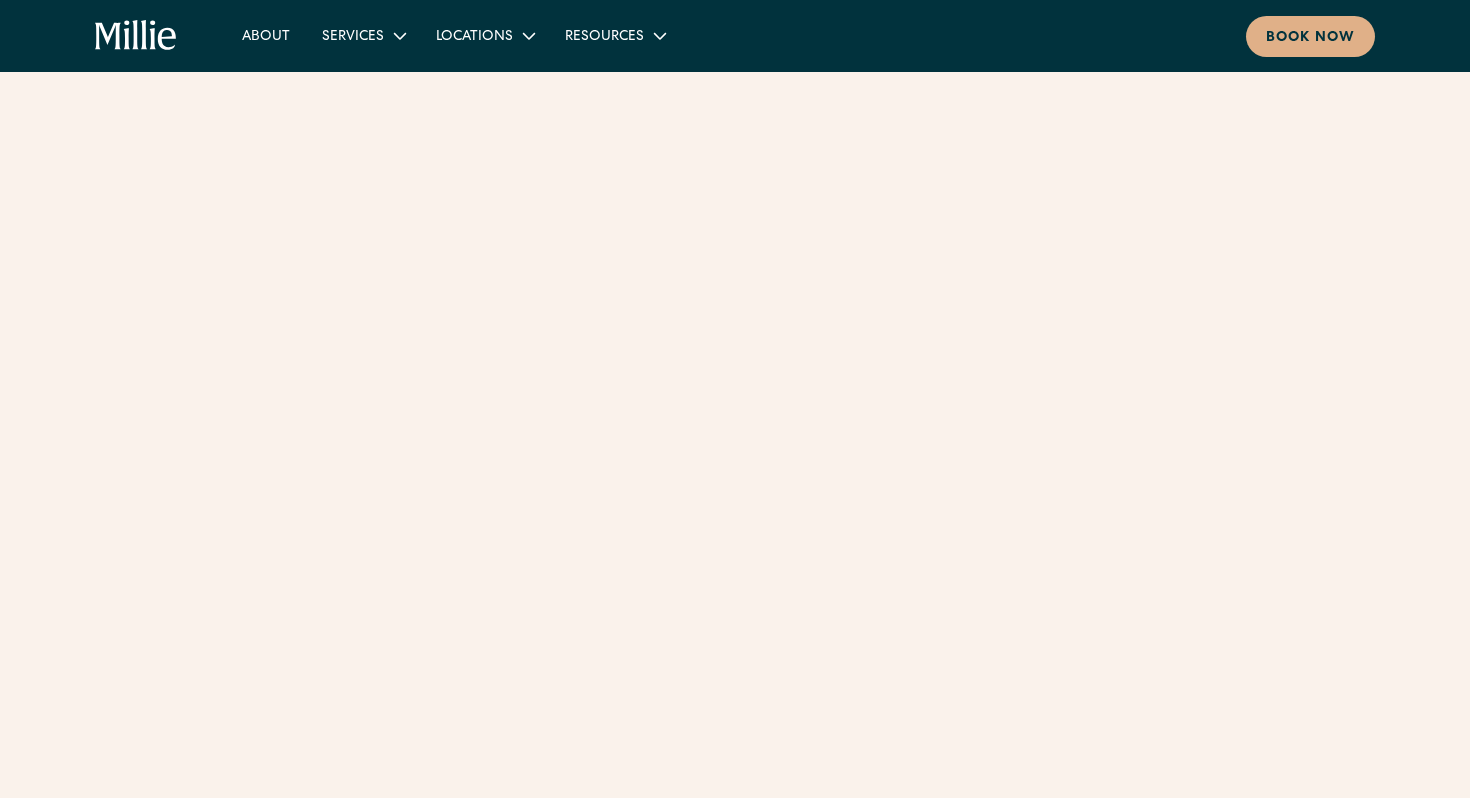 scroll, scrollTop: 0, scrollLeft: 0, axis: both 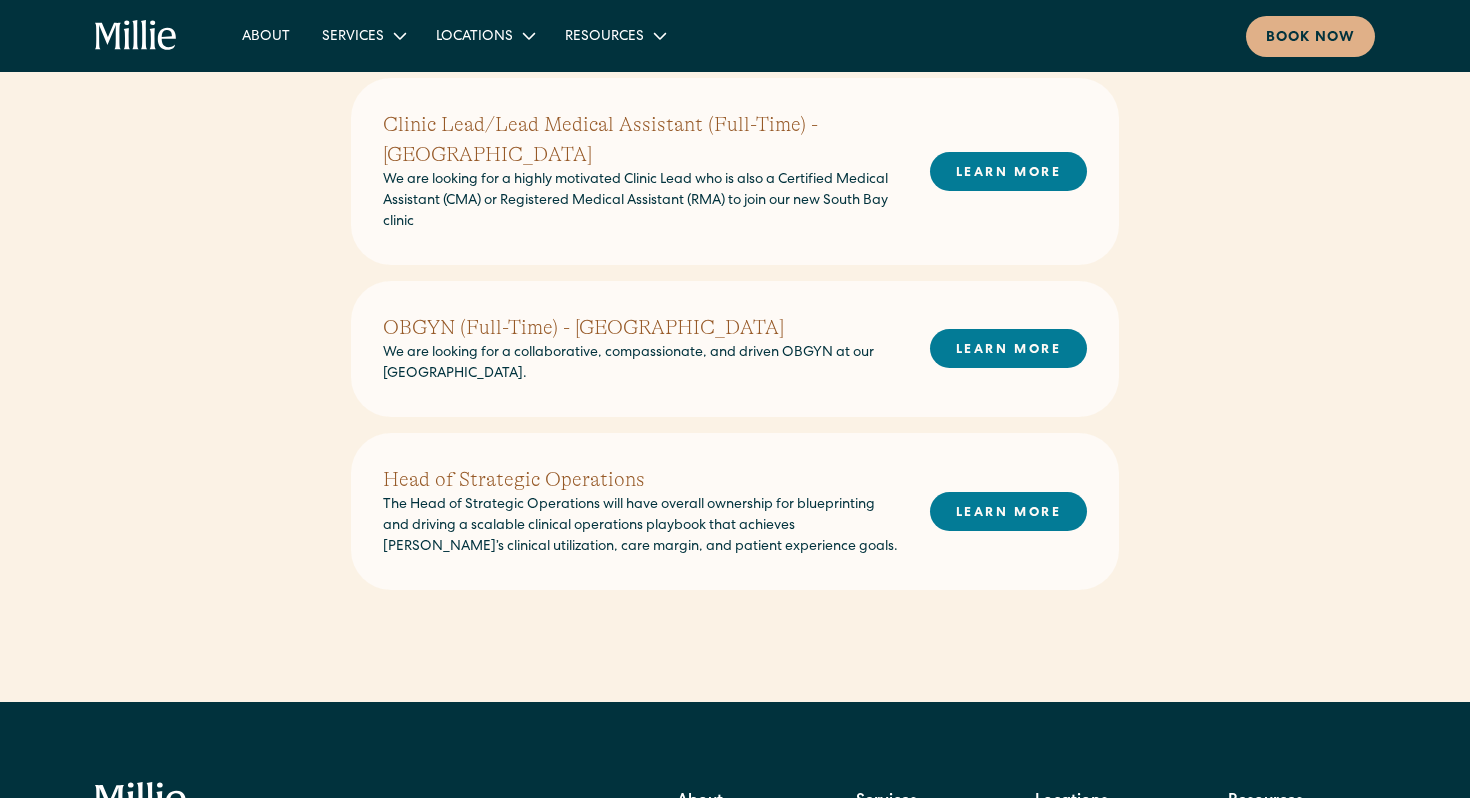 click on "Head of Strategic Operations" at bounding box center (640, 480) 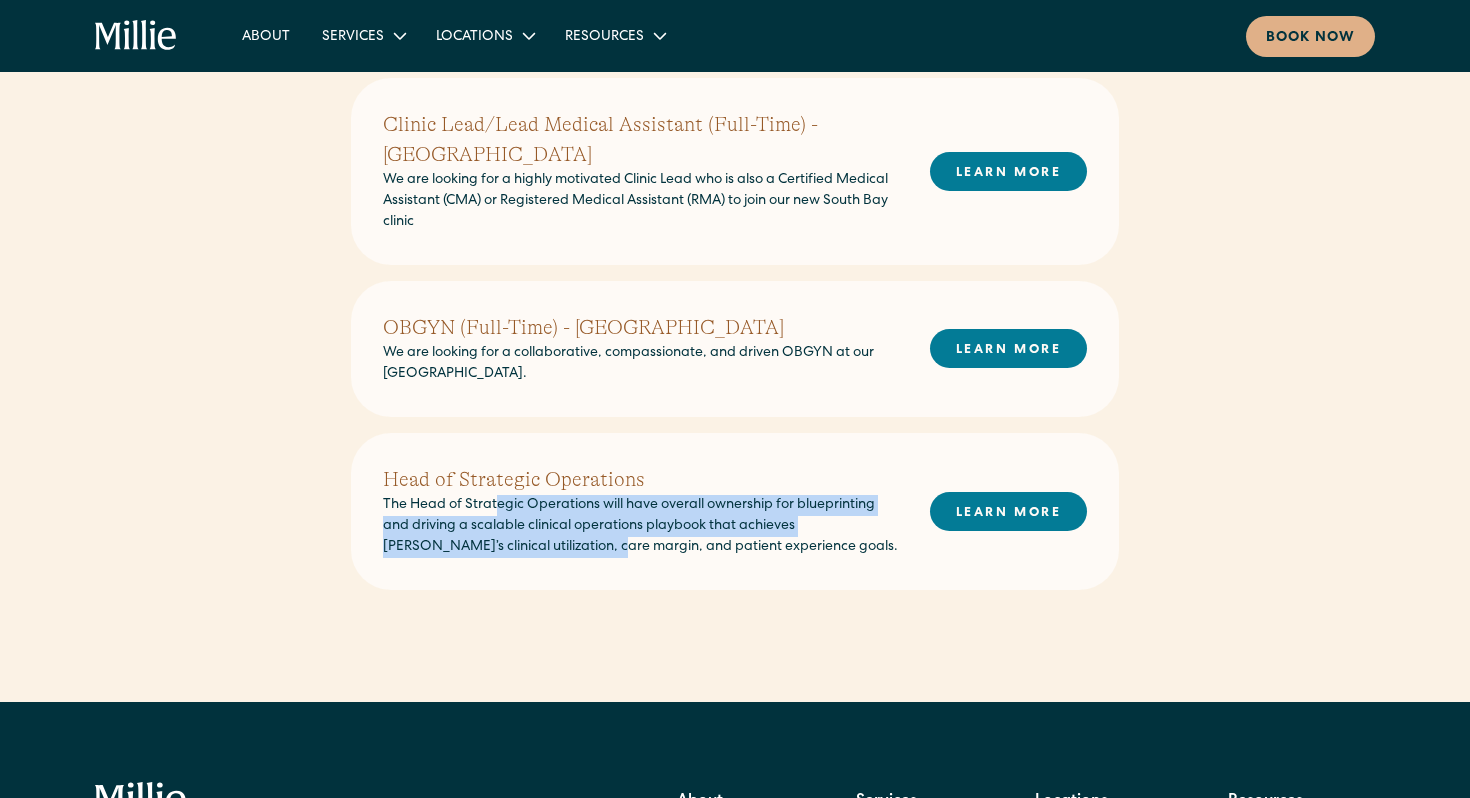 drag, startPoint x: 495, startPoint y: 479, endPoint x: 513, endPoint y: 523, distance: 47.539455 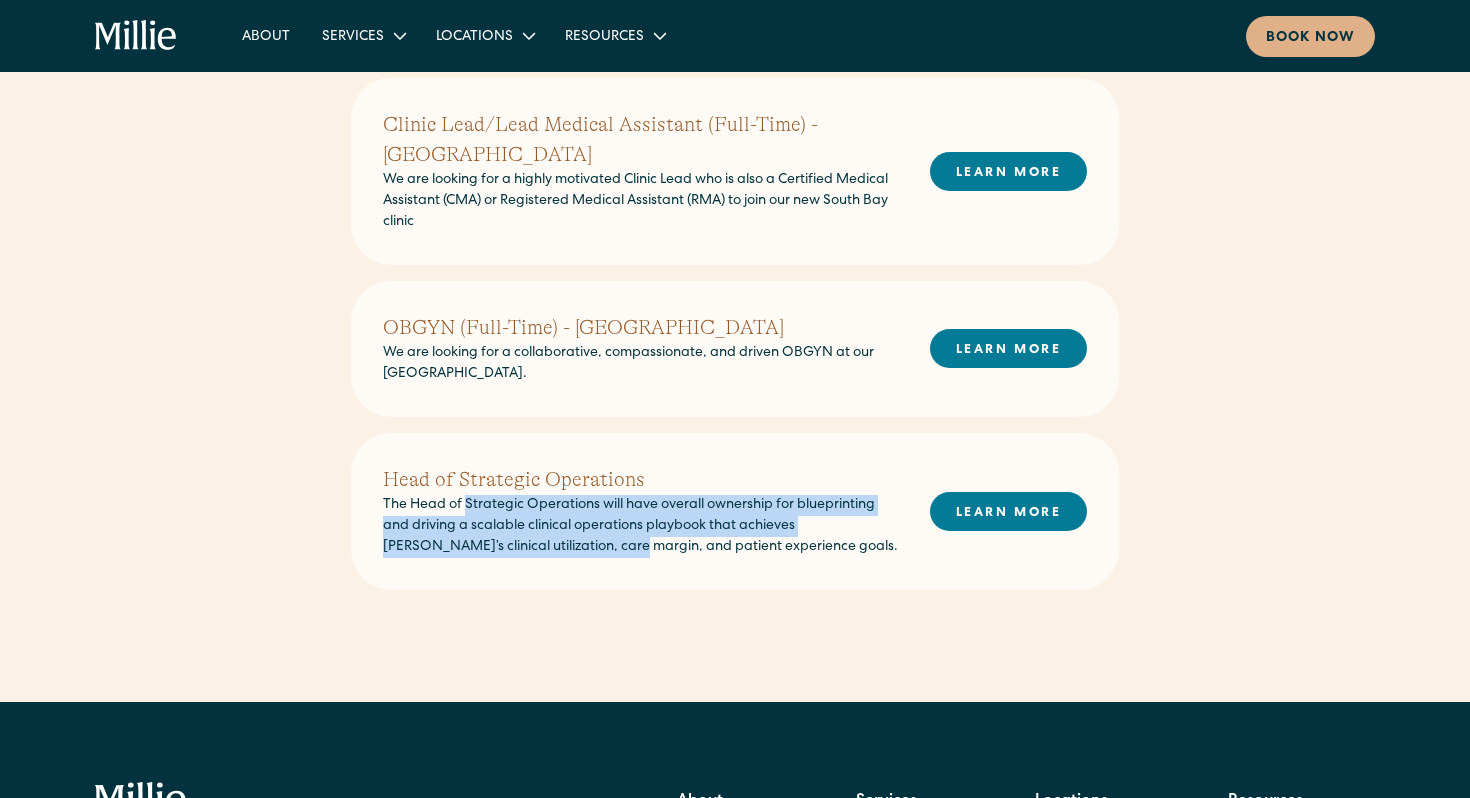 drag, startPoint x: 513, startPoint y: 523, endPoint x: 507, endPoint y: 476, distance: 47.38143 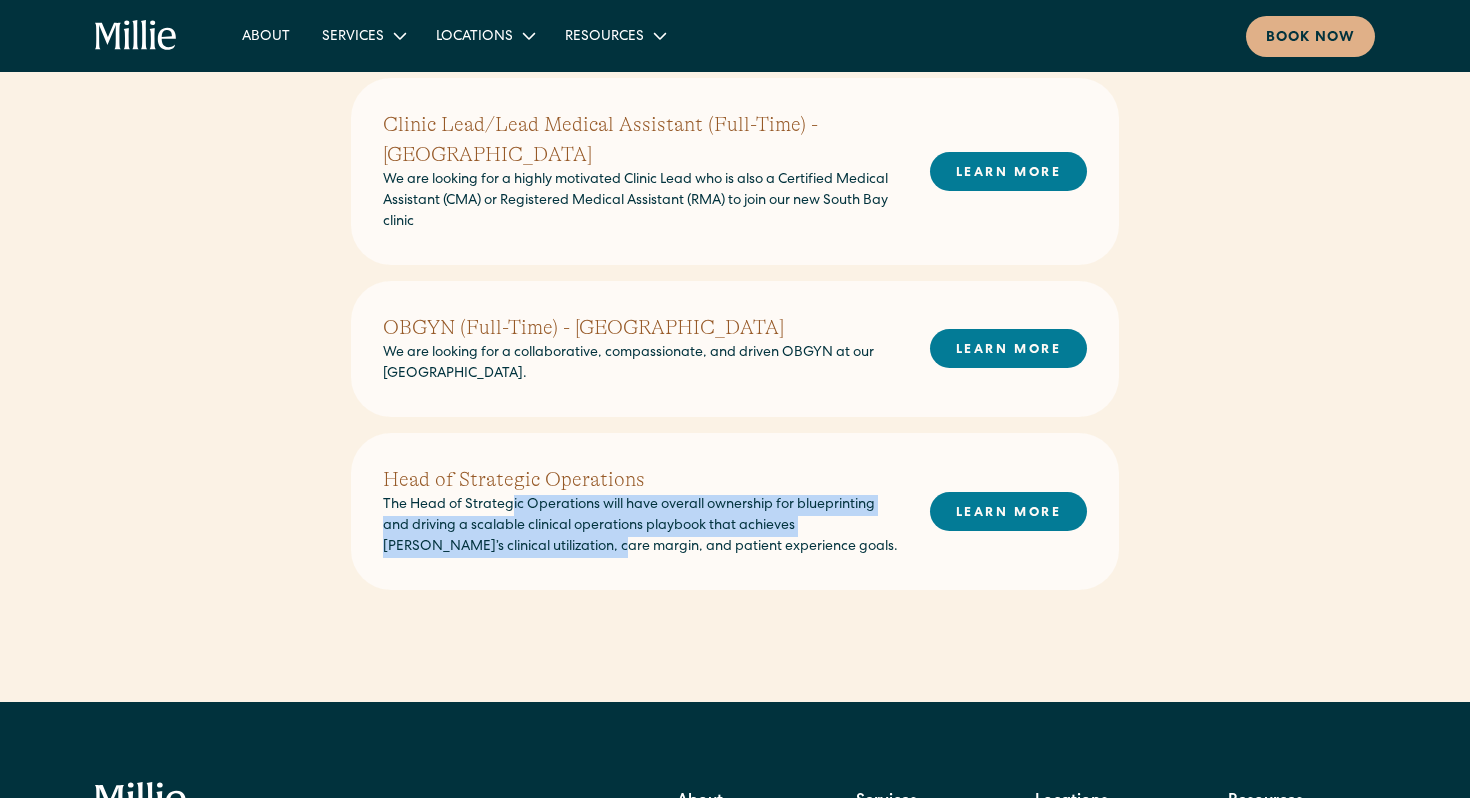 drag, startPoint x: 512, startPoint y: 476, endPoint x: 512, endPoint y: 514, distance: 38 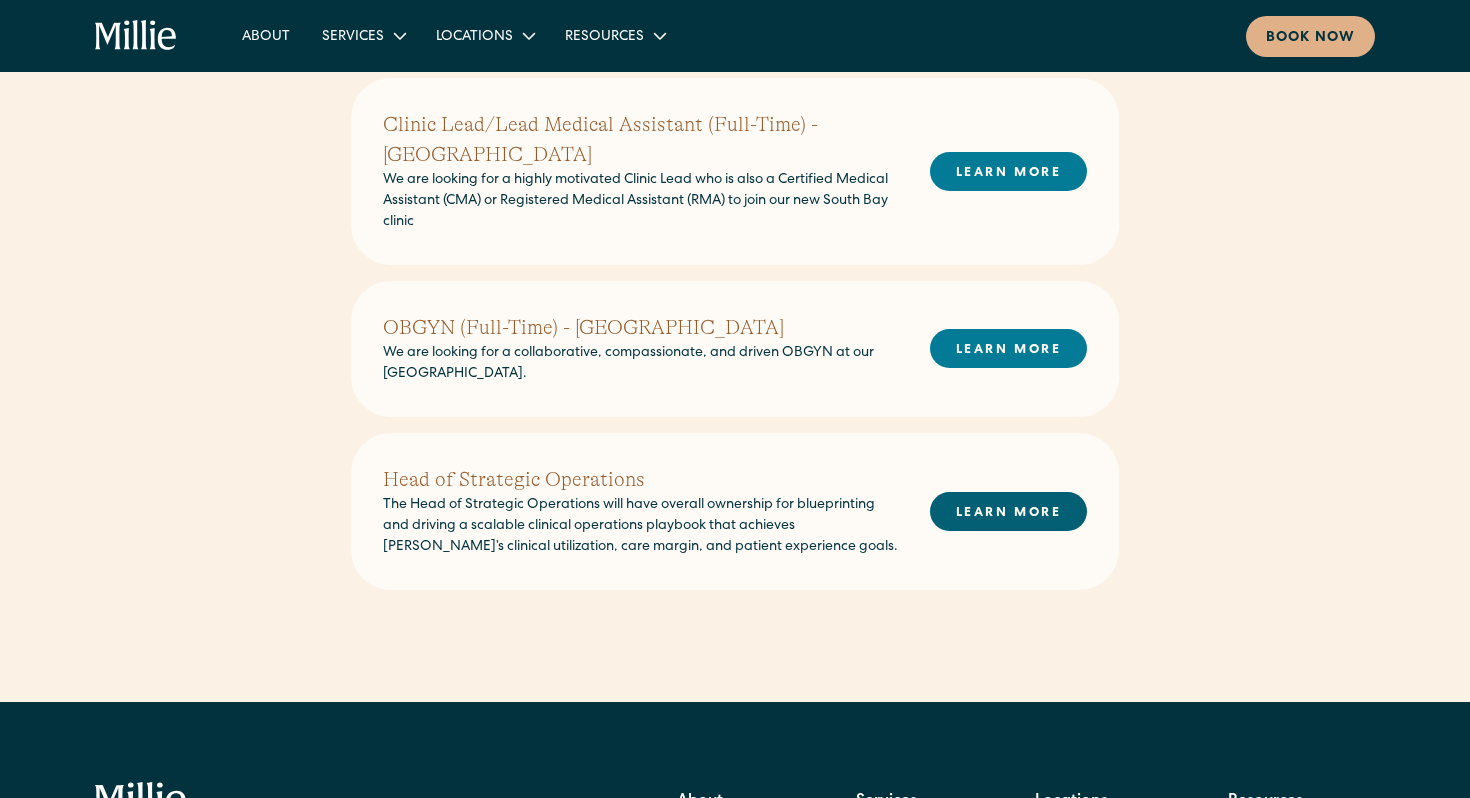 click on "LEARN MORE" at bounding box center (1008, 511) 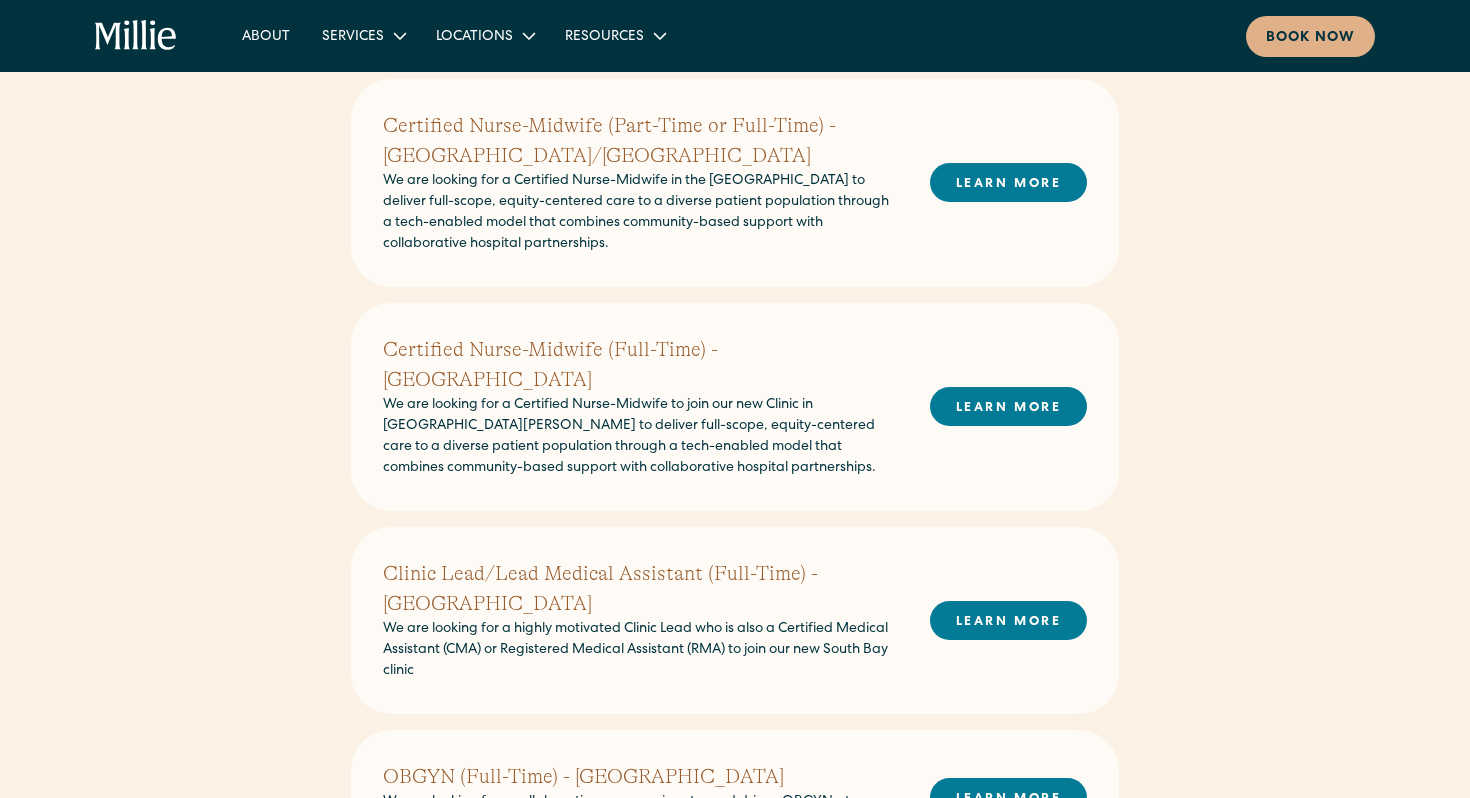 scroll, scrollTop: 0, scrollLeft: 0, axis: both 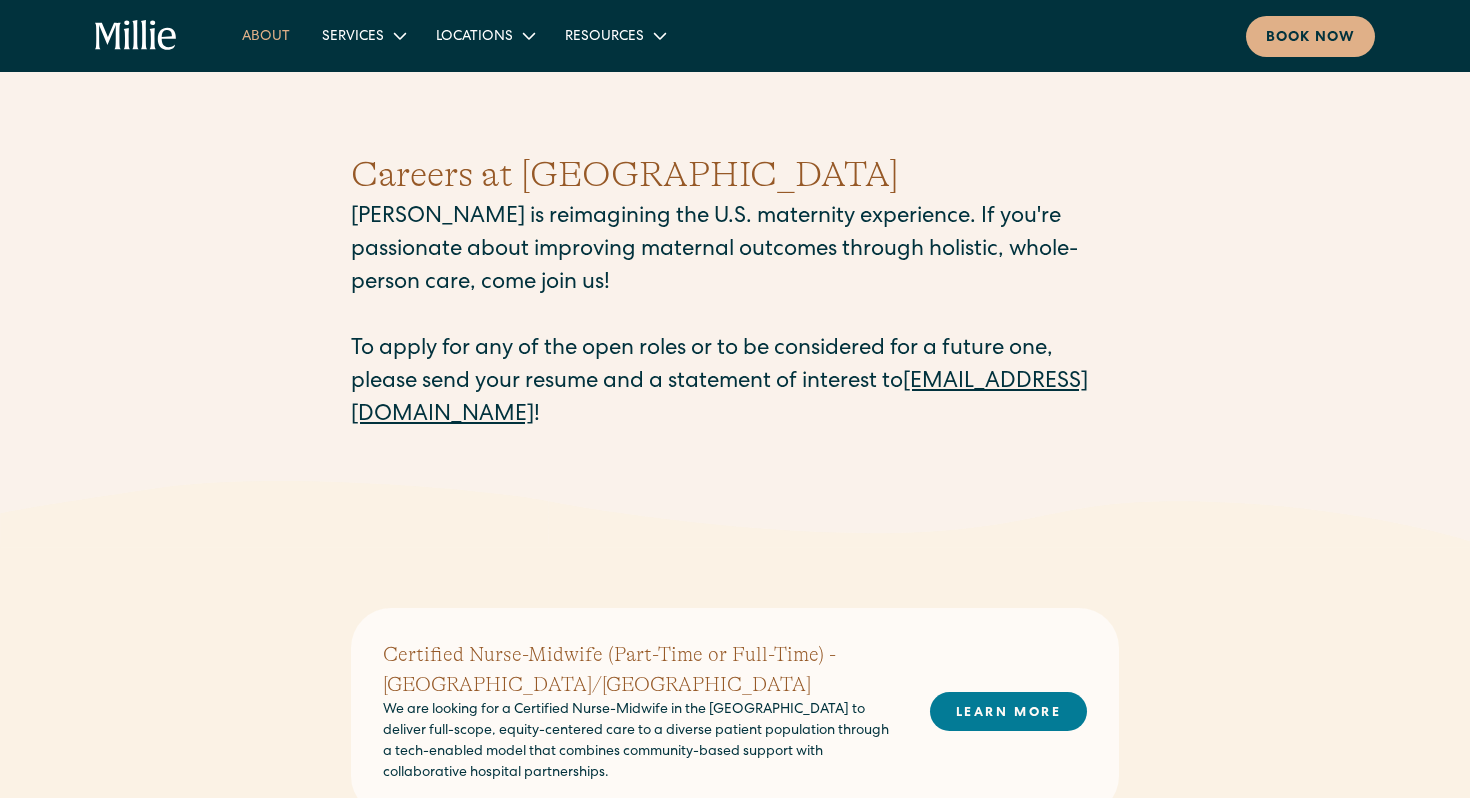 click on "About" at bounding box center (266, 35) 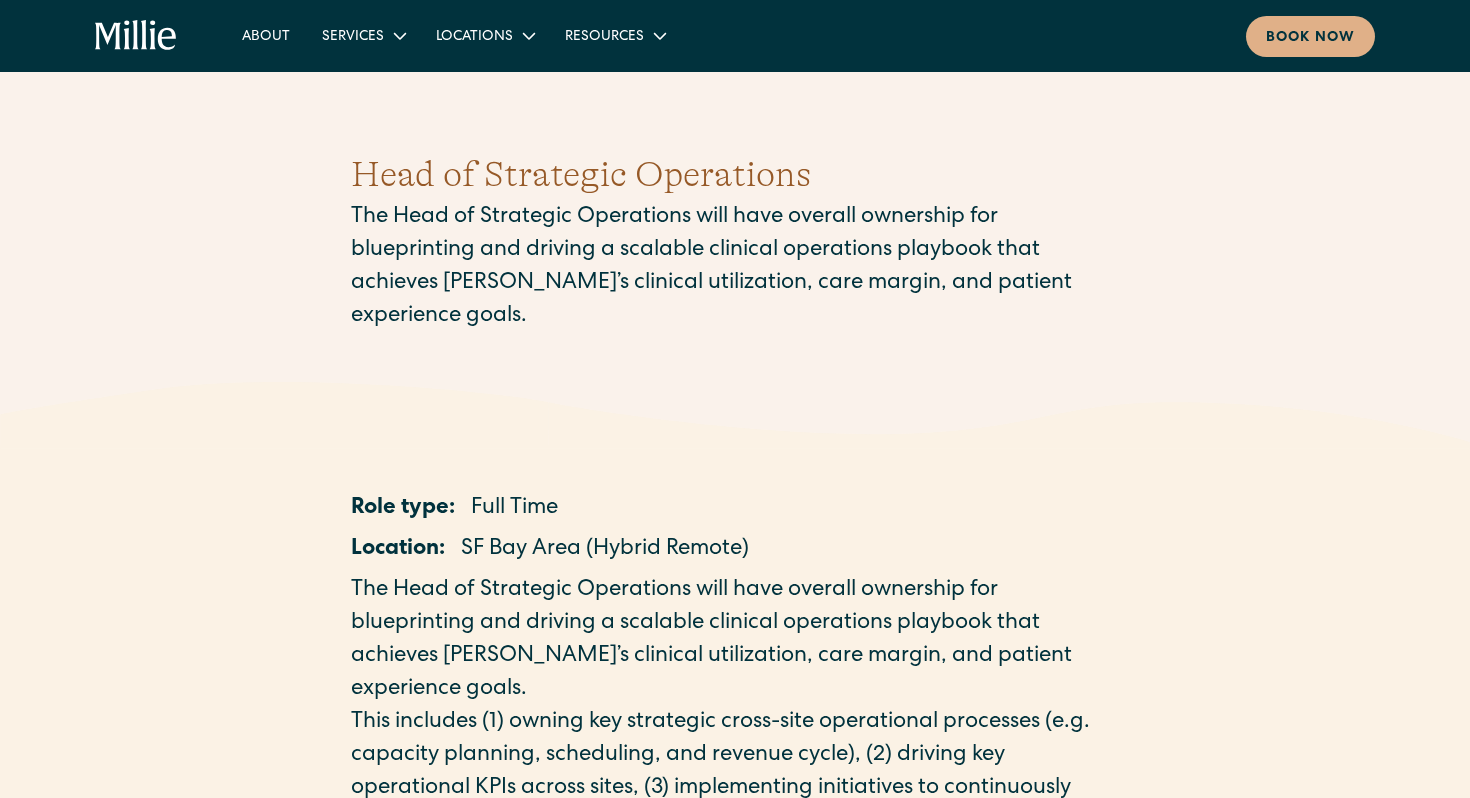 scroll, scrollTop: 0, scrollLeft: 0, axis: both 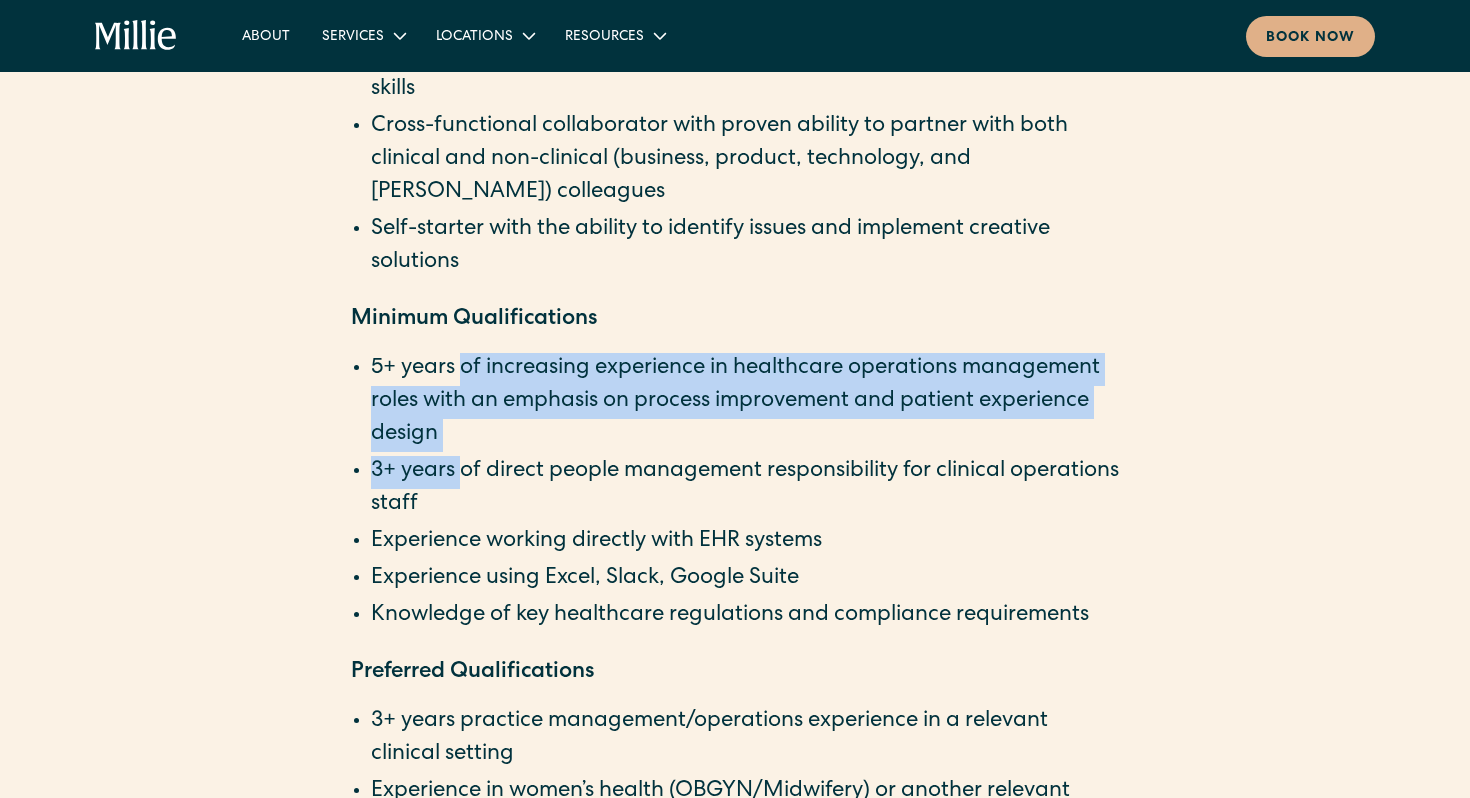 drag, startPoint x: 463, startPoint y: 374, endPoint x: 463, endPoint y: 476, distance: 102 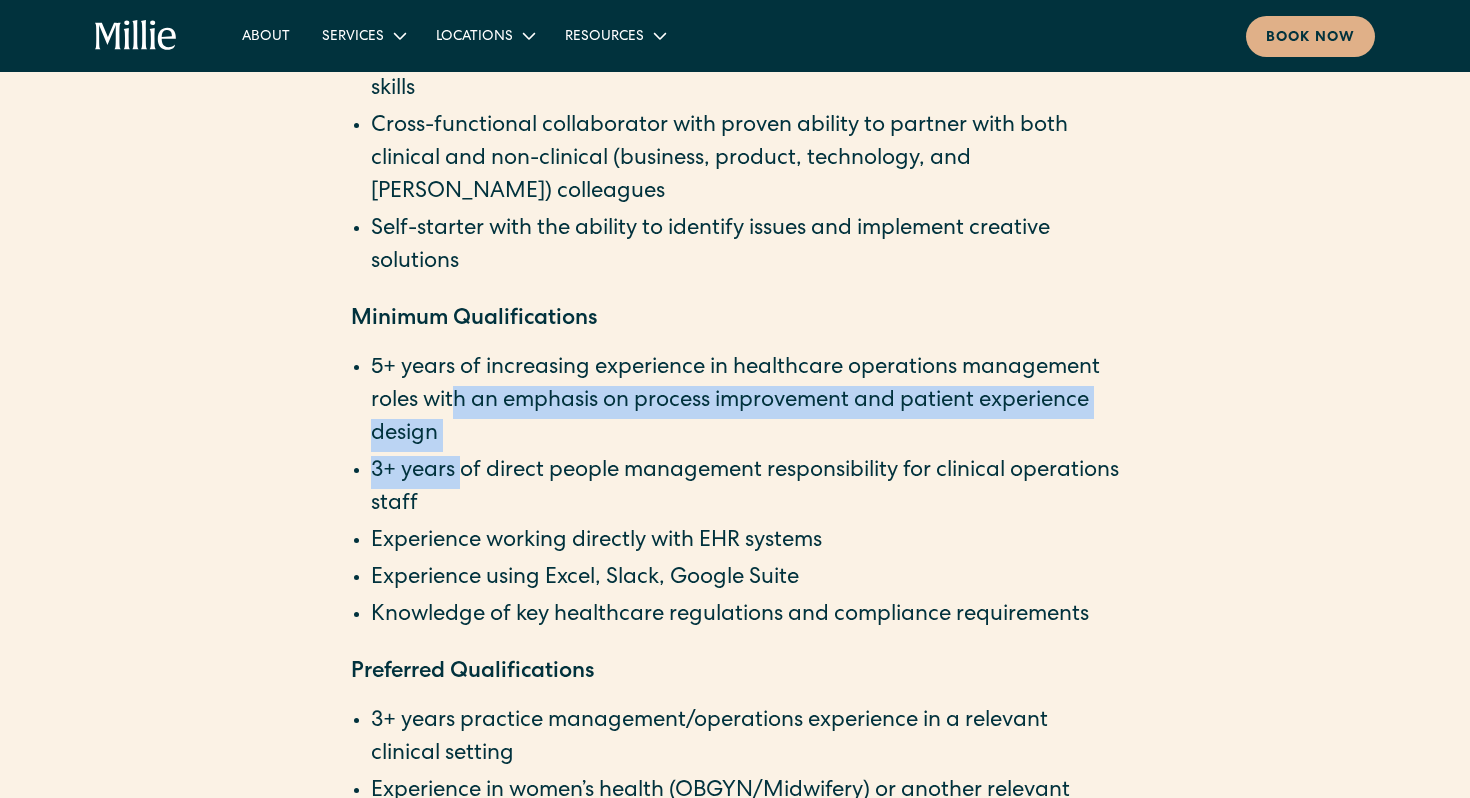 drag, startPoint x: 465, startPoint y: 475, endPoint x: 450, endPoint y: 386, distance: 90.255196 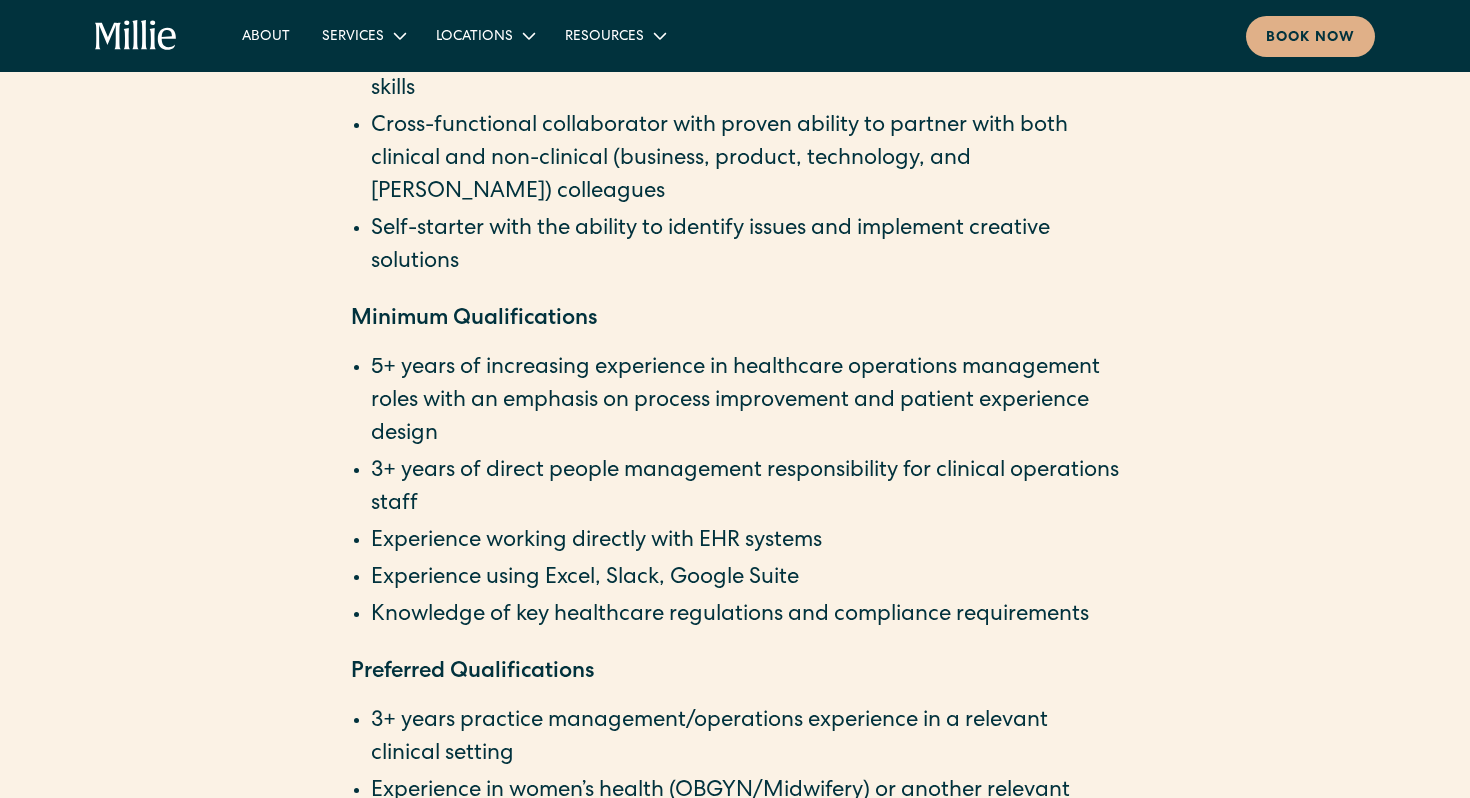 click on "5+ years of increasing experience in healthcare operations management roles with an emphasis on process improvement and patient experience design" at bounding box center (745, 402) 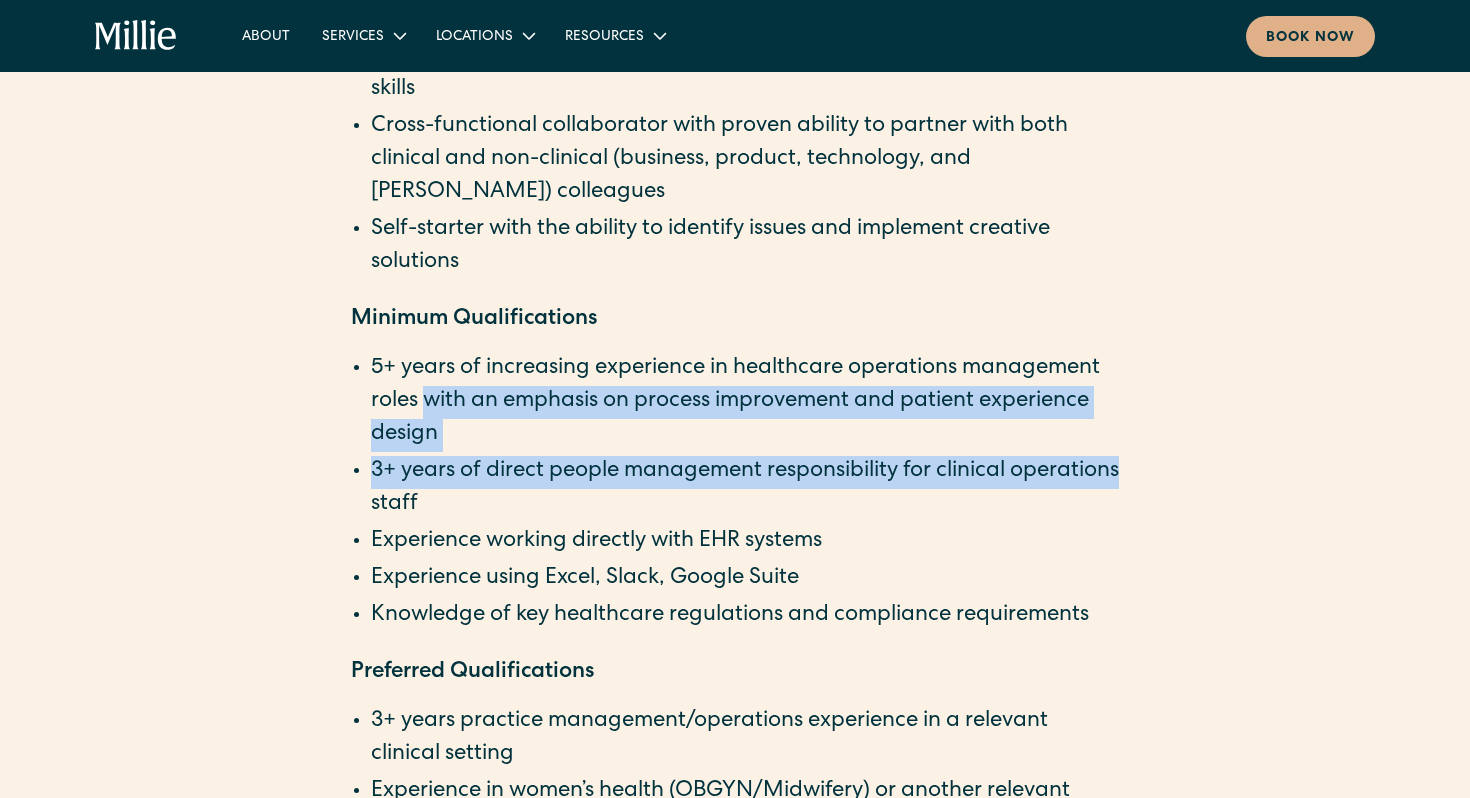 drag, startPoint x: 450, startPoint y: 386, endPoint x: 448, endPoint y: 484, distance: 98.02041 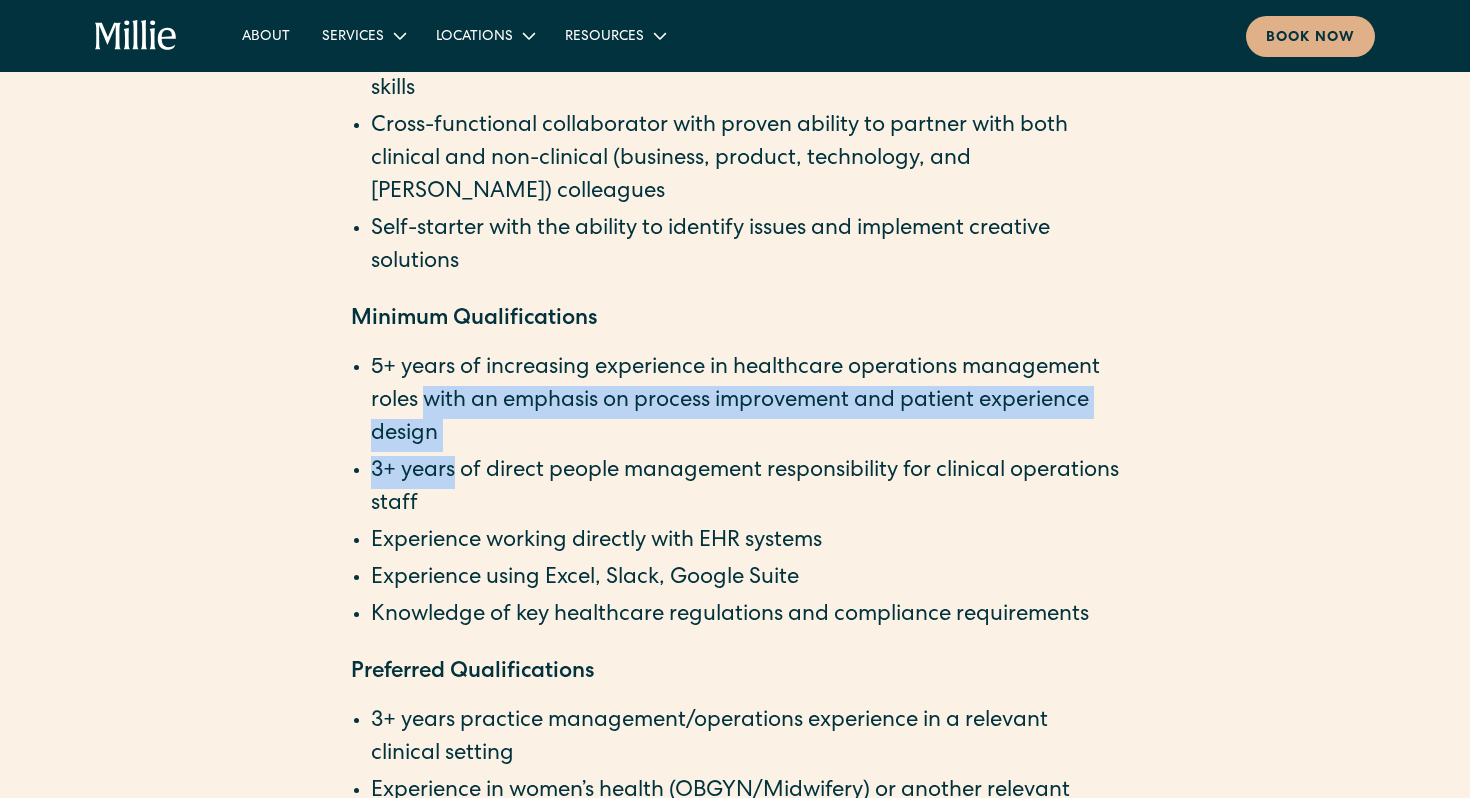click on "3+ years of direct people management responsibility for clinical operations staff" at bounding box center (745, 489) 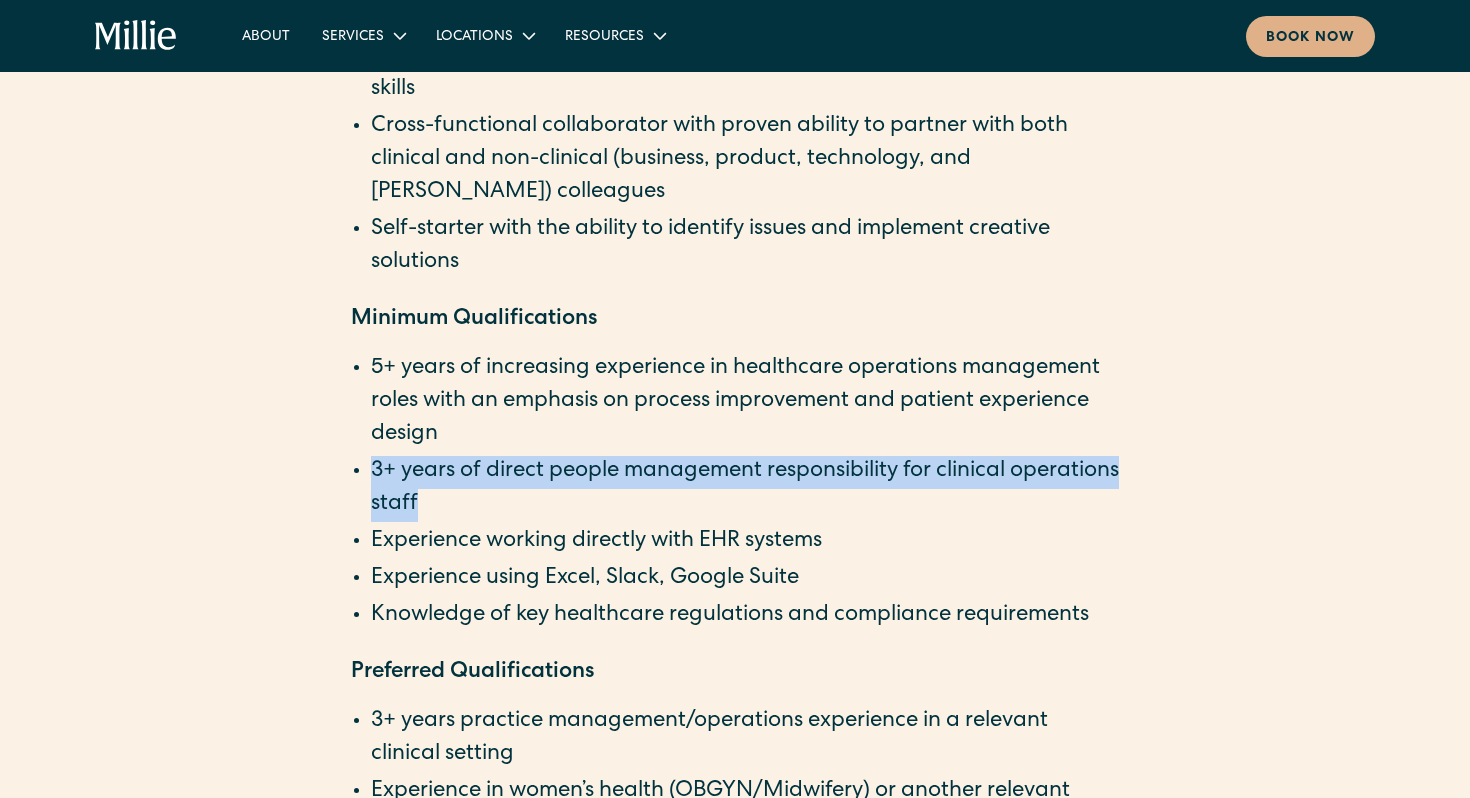 drag, startPoint x: 532, startPoint y: 507, endPoint x: 486, endPoint y: 453, distance: 70.93659 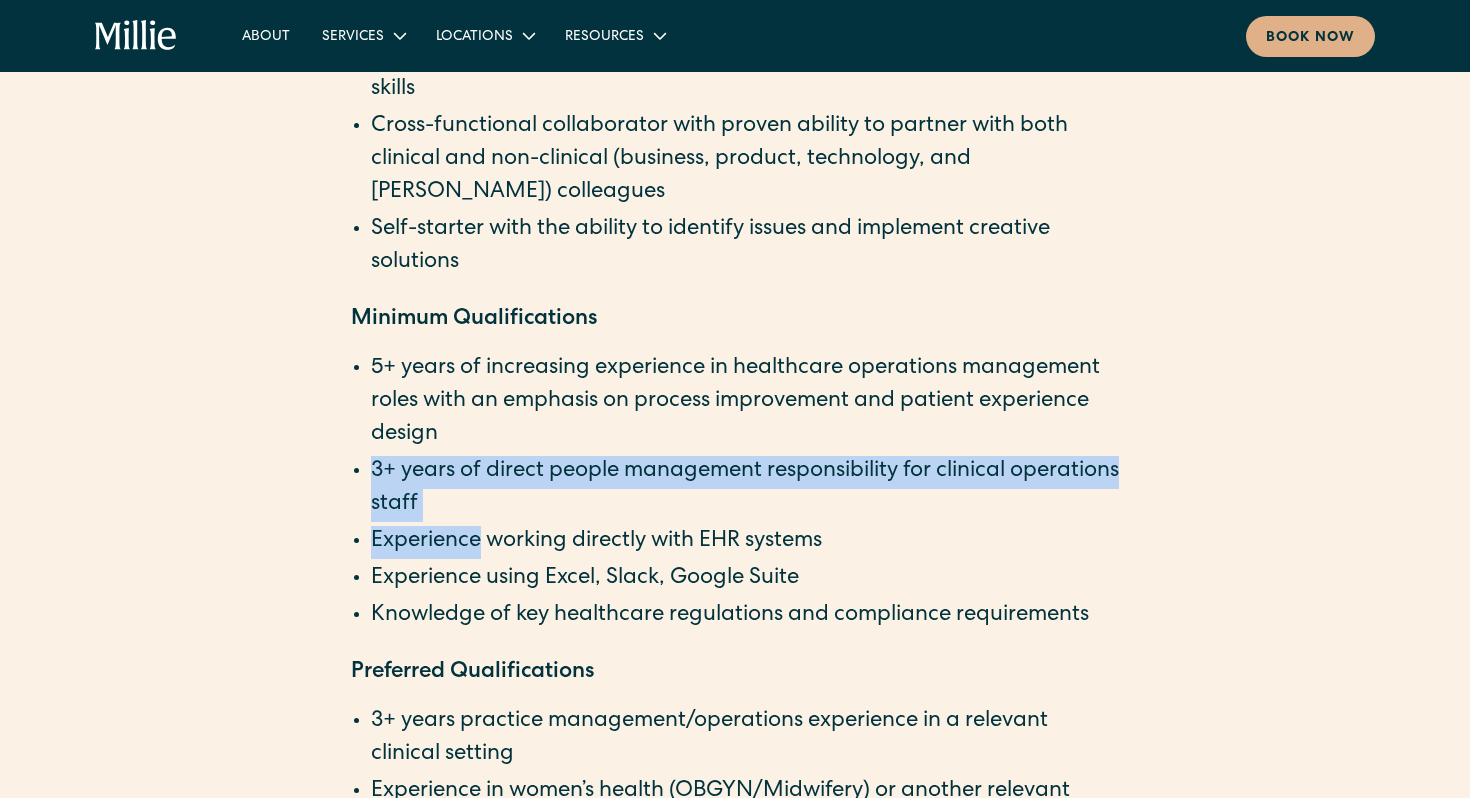 drag, startPoint x: 478, startPoint y: 435, endPoint x: 478, endPoint y: 531, distance: 96 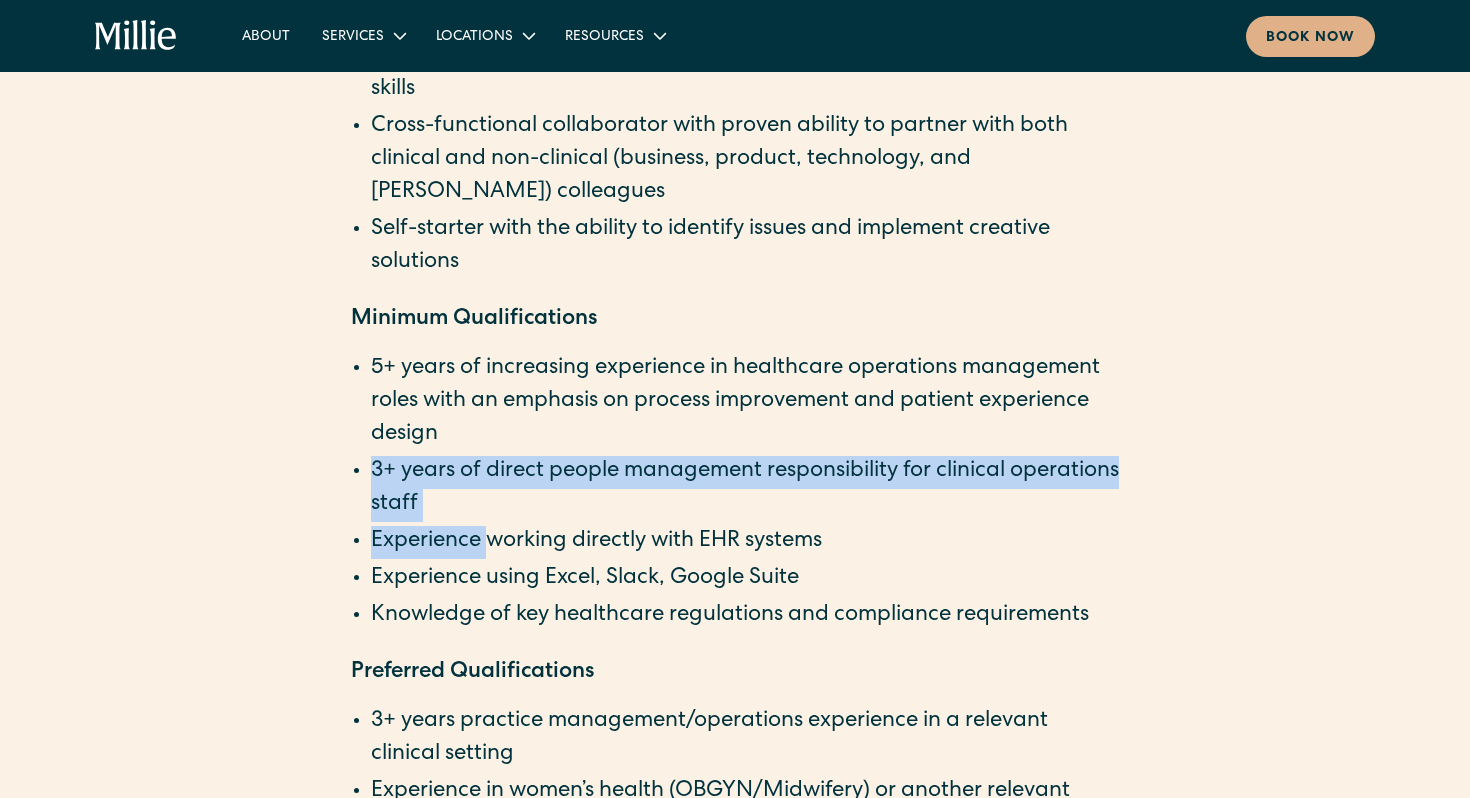 drag, startPoint x: 478, startPoint y: 531, endPoint x: 472, endPoint y: 442, distance: 89.20202 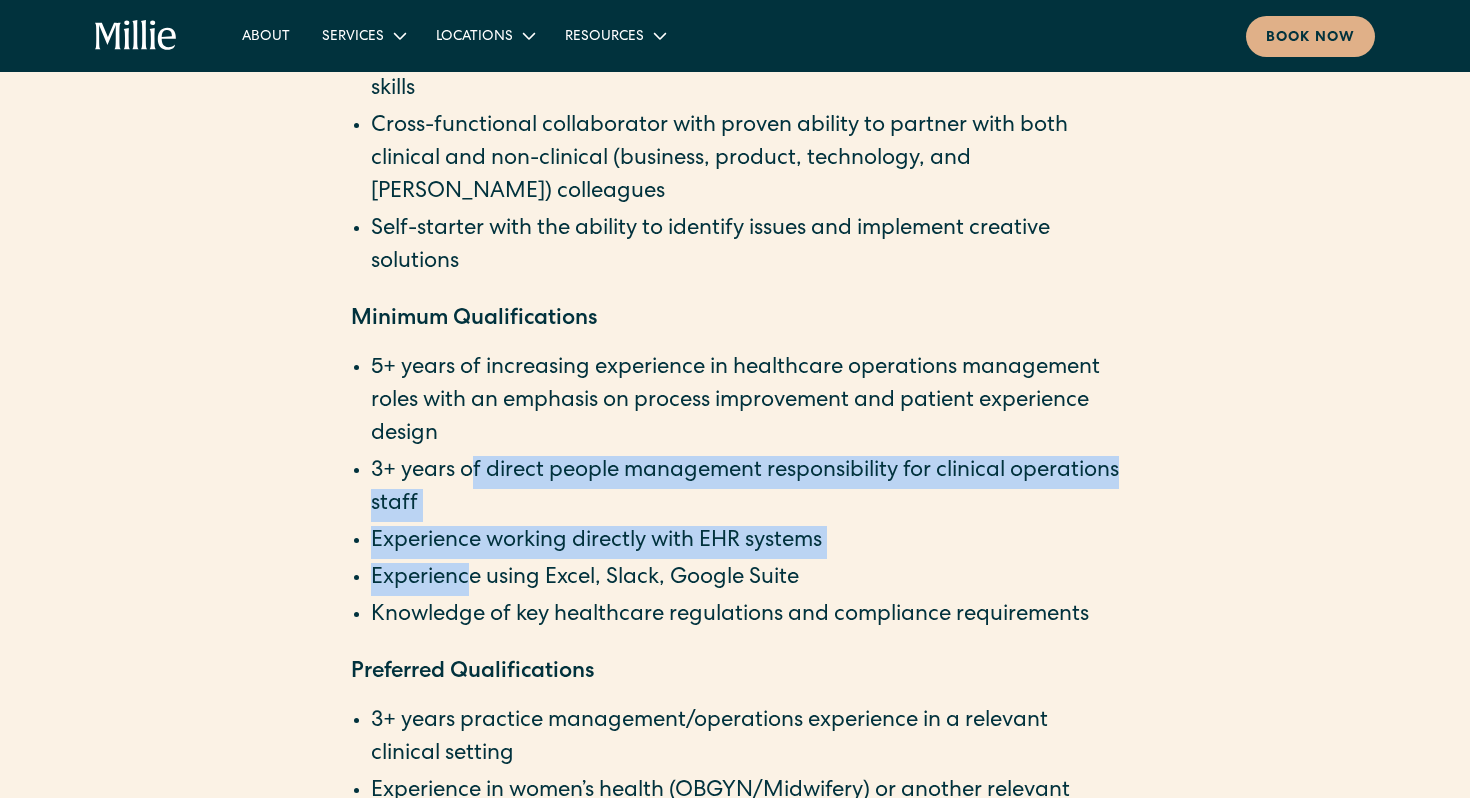 drag, startPoint x: 472, startPoint y: 567, endPoint x: 471, endPoint y: 479, distance: 88.005684 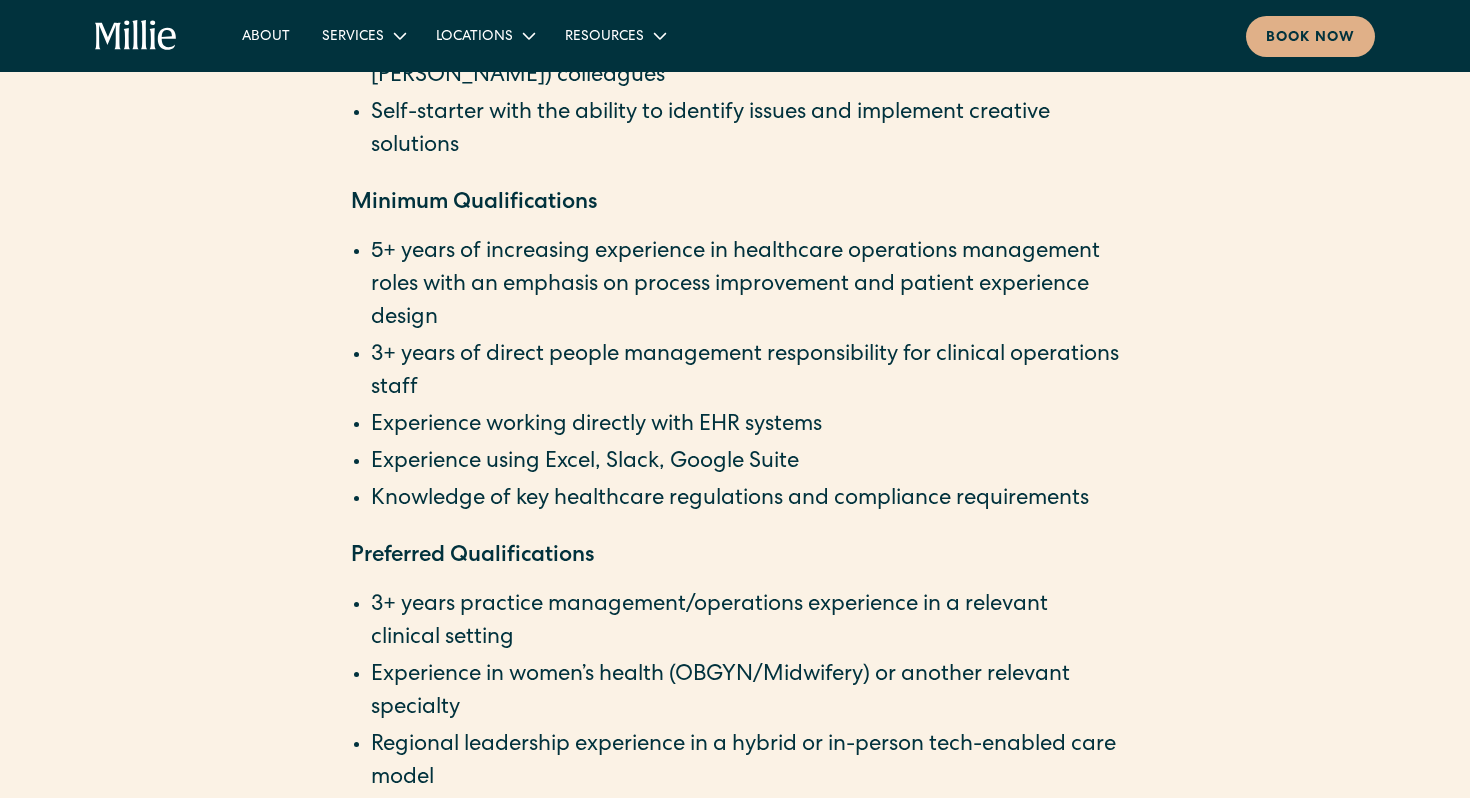 scroll, scrollTop: 3437, scrollLeft: 0, axis: vertical 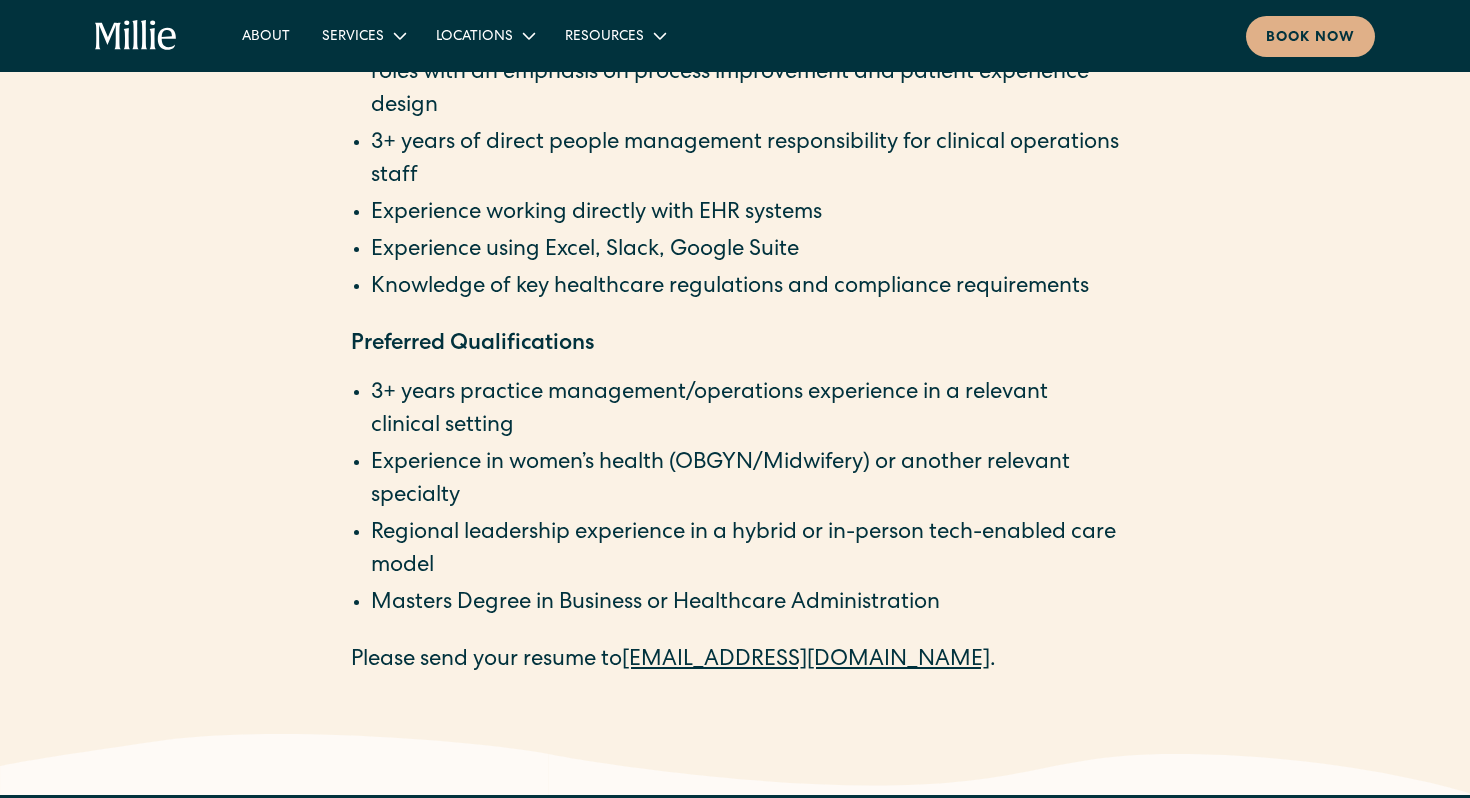 drag, startPoint x: 504, startPoint y: 407, endPoint x: 491, endPoint y: 507, distance: 100.84146 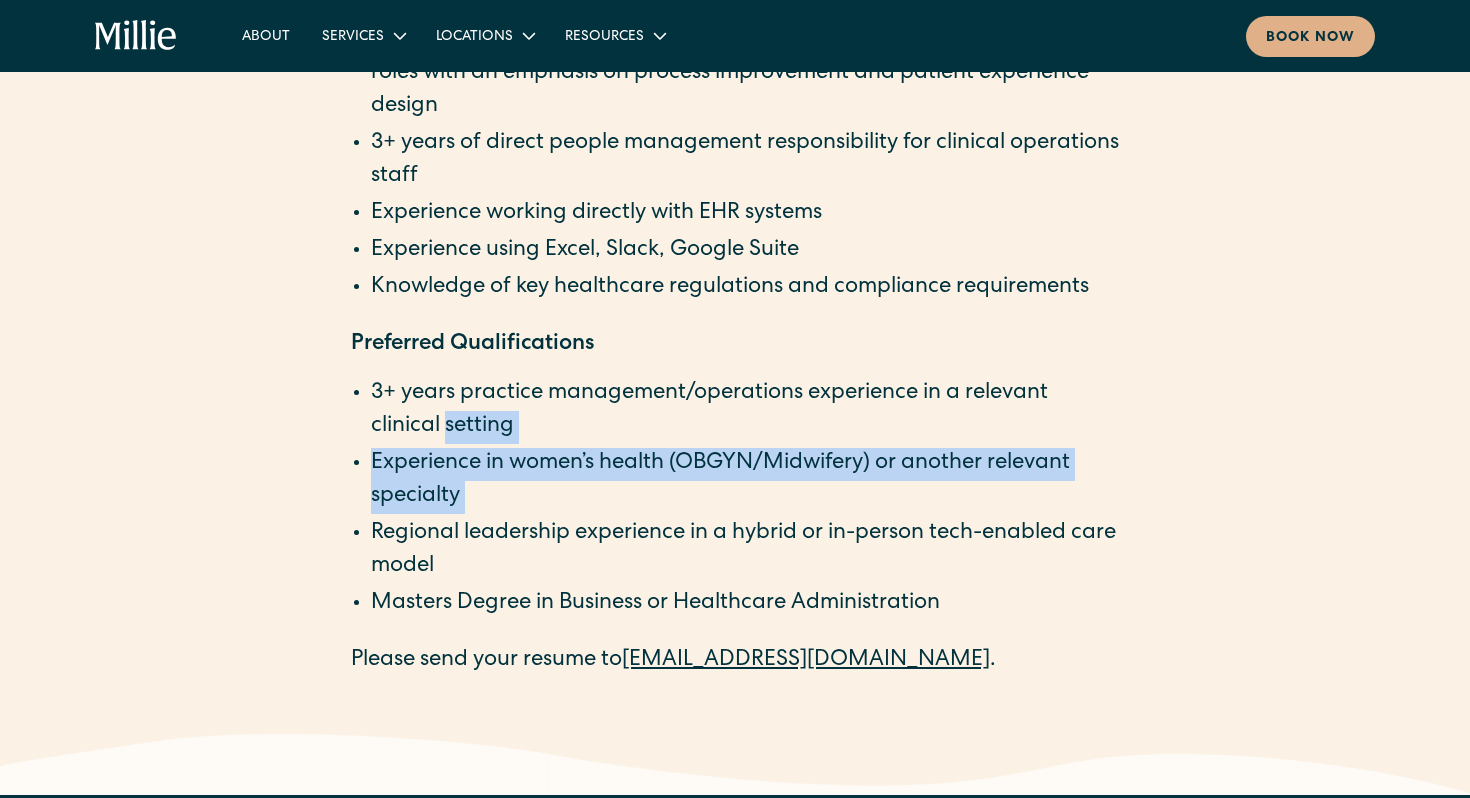 drag, startPoint x: 491, startPoint y: 507, endPoint x: 488, endPoint y: 417, distance: 90.04999 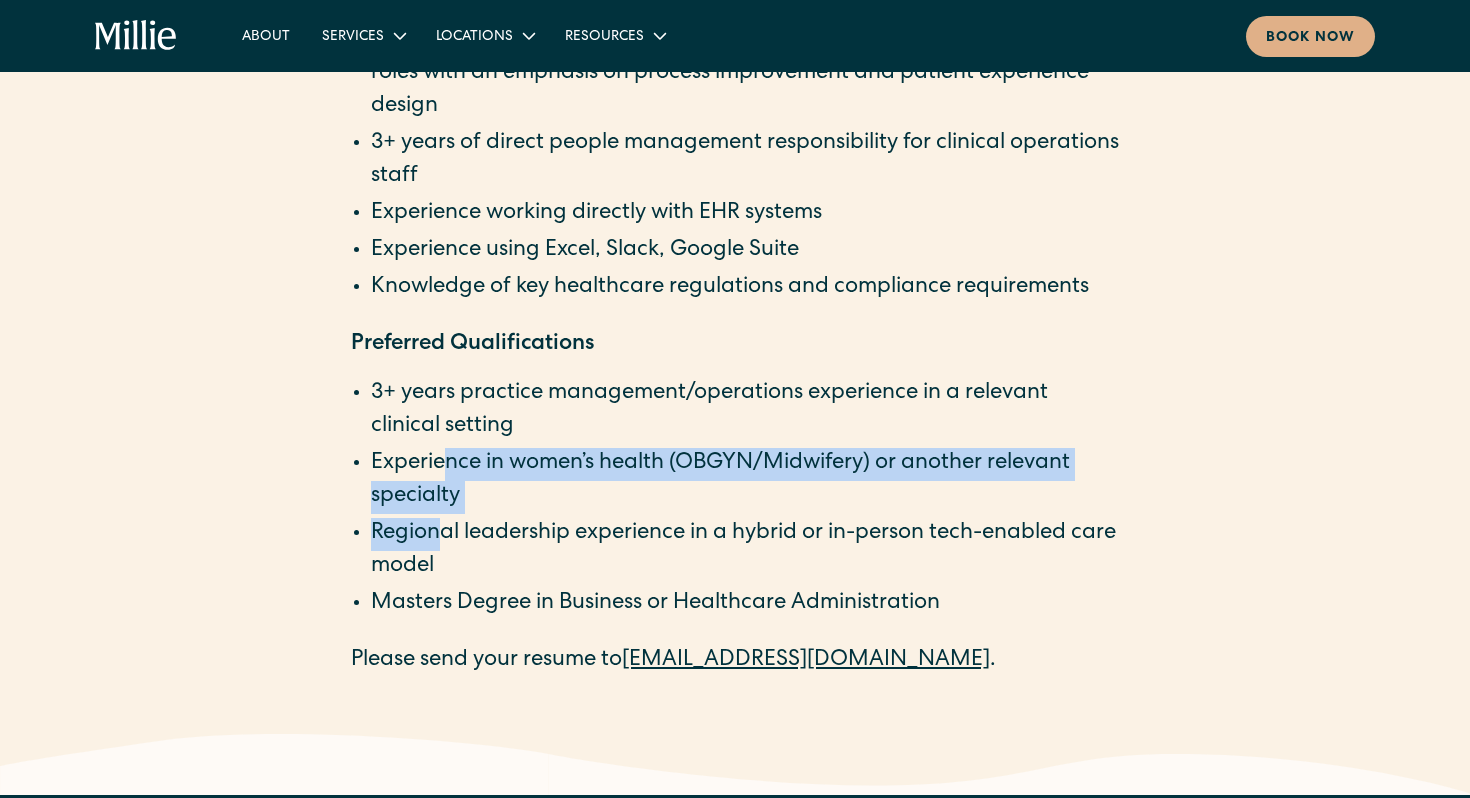drag, startPoint x: 442, startPoint y: 471, endPoint x: 441, endPoint y: 544, distance: 73.00685 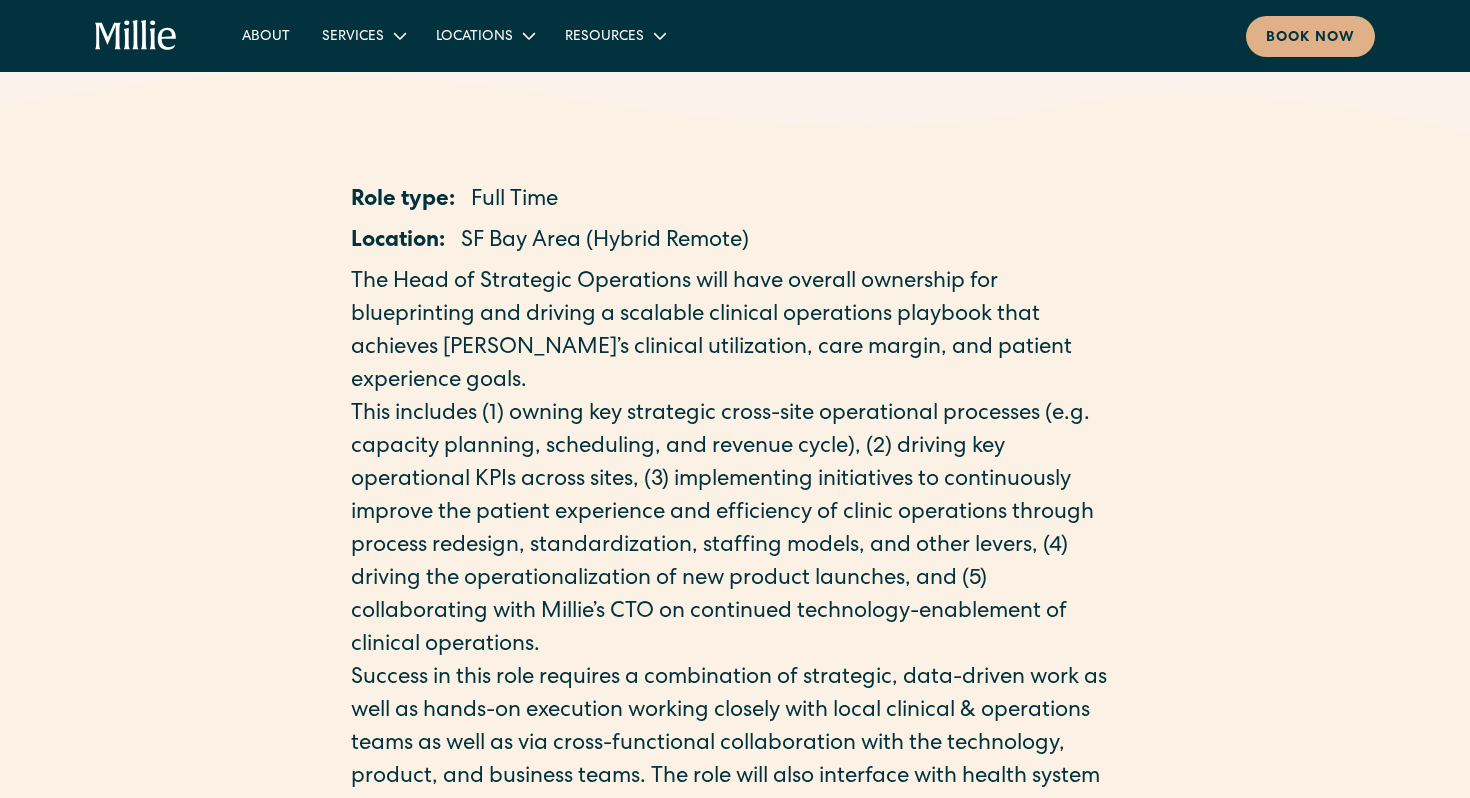 scroll, scrollTop: 322, scrollLeft: 0, axis: vertical 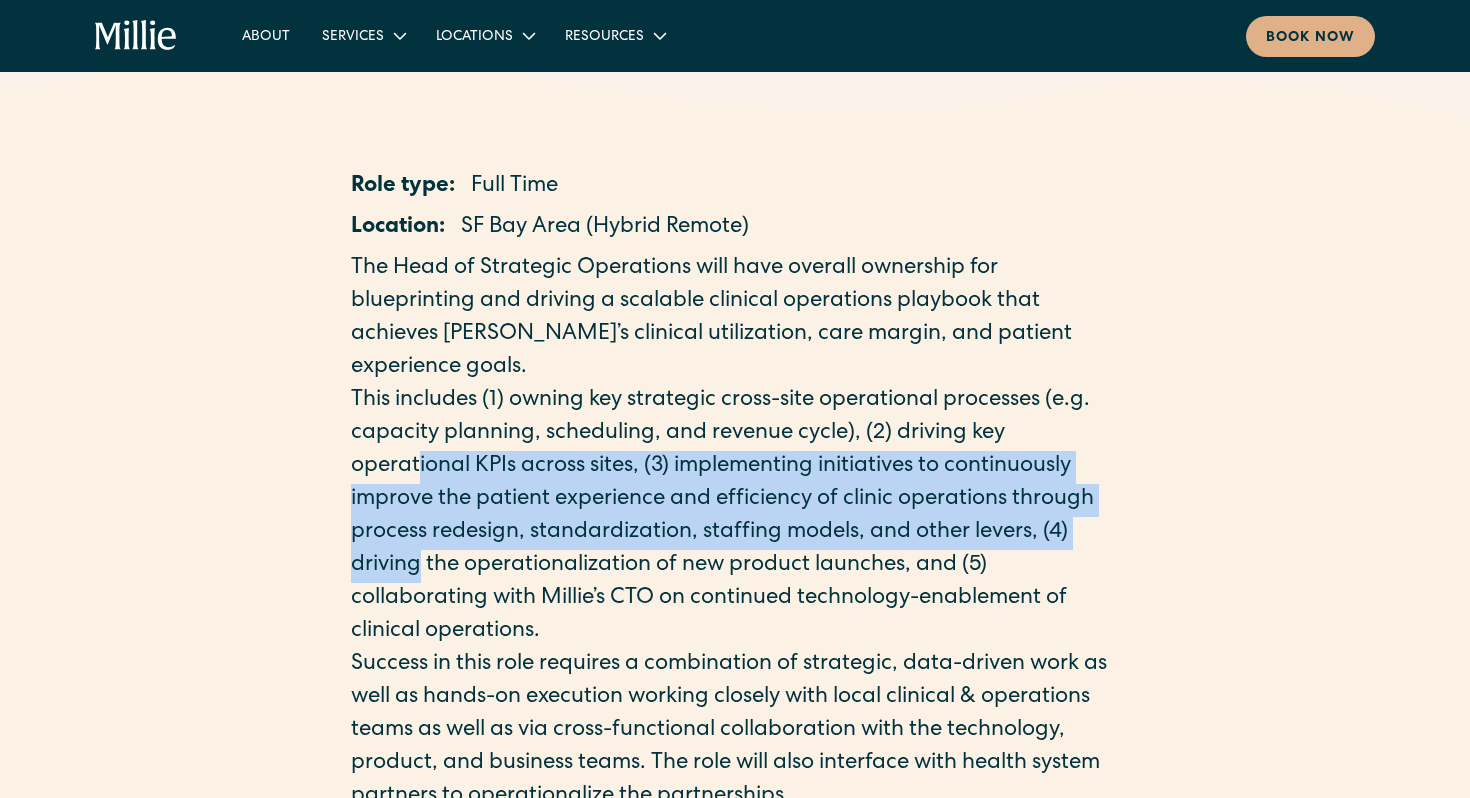 drag, startPoint x: 418, startPoint y: 478, endPoint x: 417, endPoint y: 558, distance: 80.00625 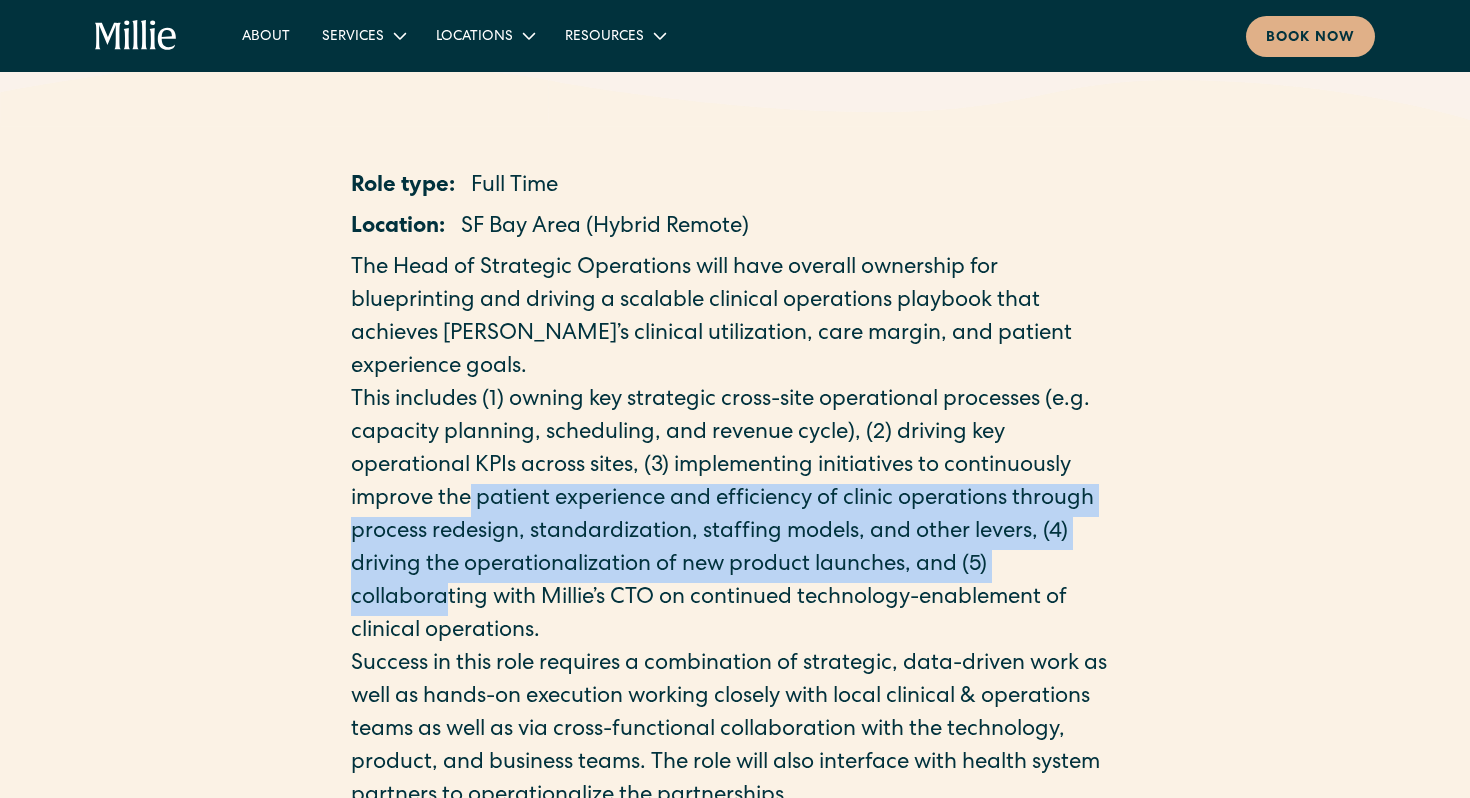 drag, startPoint x: 444, startPoint y: 597, endPoint x: 468, endPoint y: 511, distance: 89.28606 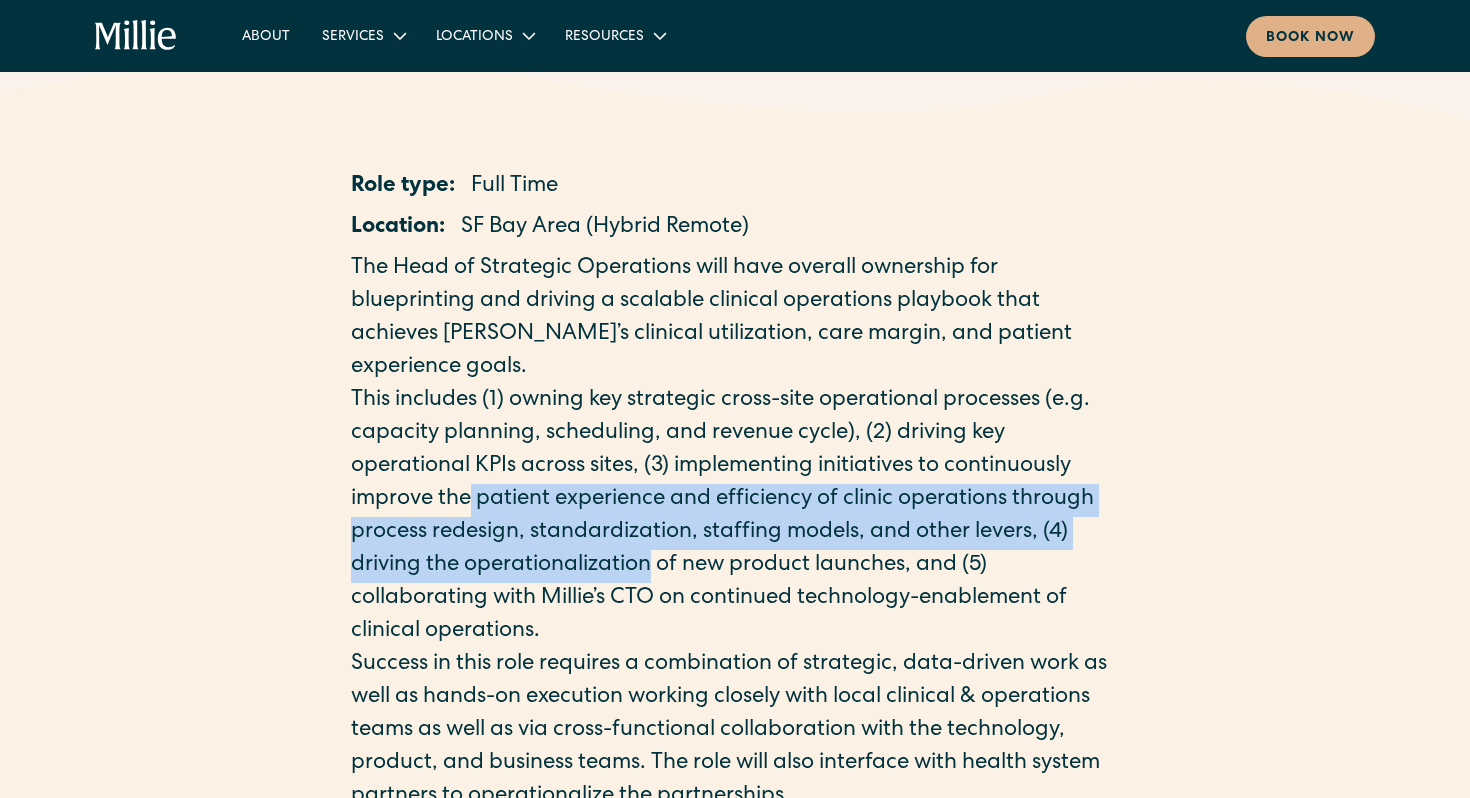 drag, startPoint x: 468, startPoint y: 511, endPoint x: 466, endPoint y: 577, distance: 66.0303 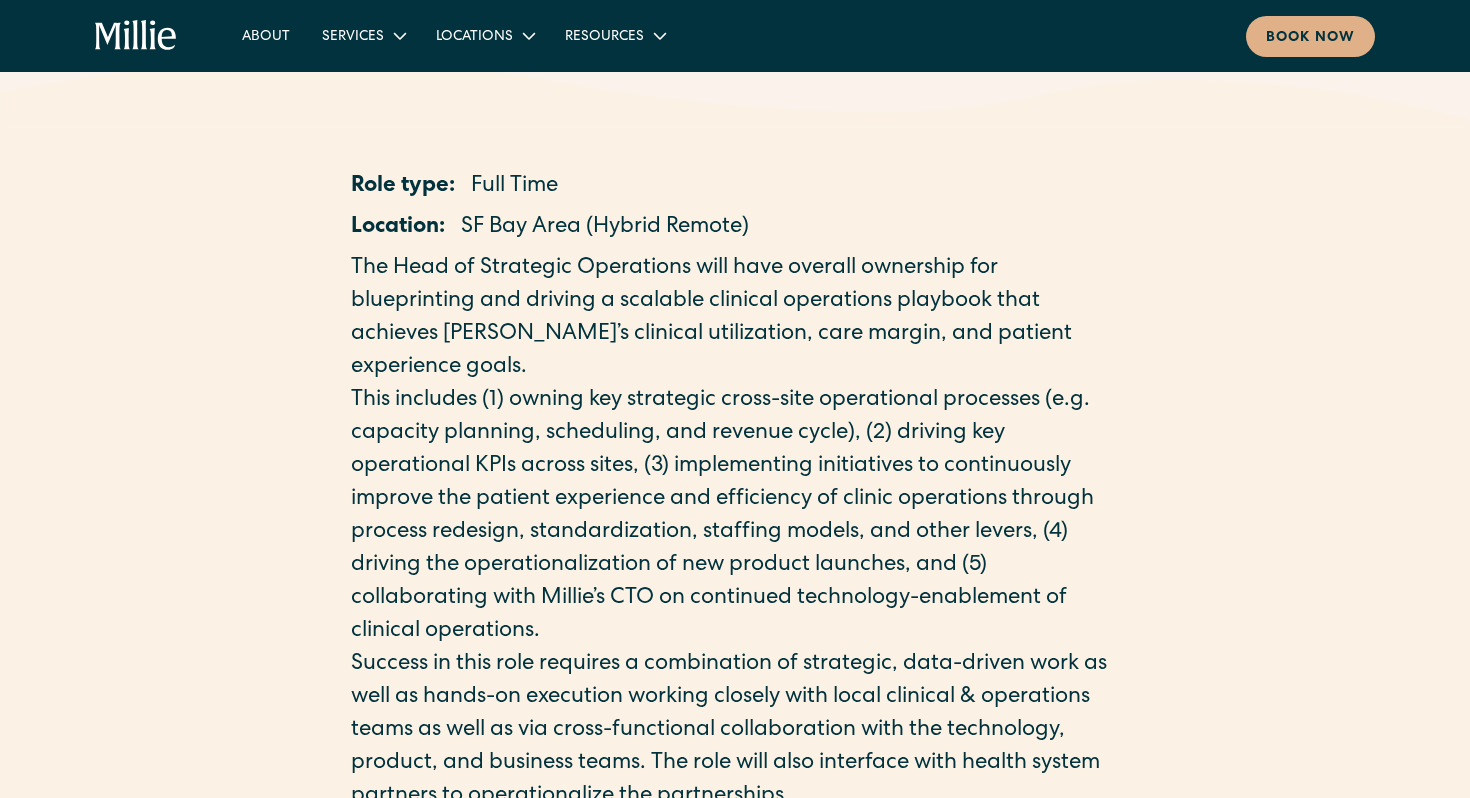 click on "This includes (1) owning key strategic cross-site operational processes (e.g. capacity planning, scheduling, and revenue cycle), (2) driving key operational KPIs across sites, (3) implementing initiatives to continuously improve the patient experience and efficiency of clinic operations through process redesign, standardization, staffing models, and other levers, (4) driving the operationalization of new product launches, and (5) collaborating with Millie’s CTO on continued technology-enablement of clinical operations." at bounding box center (735, 517) 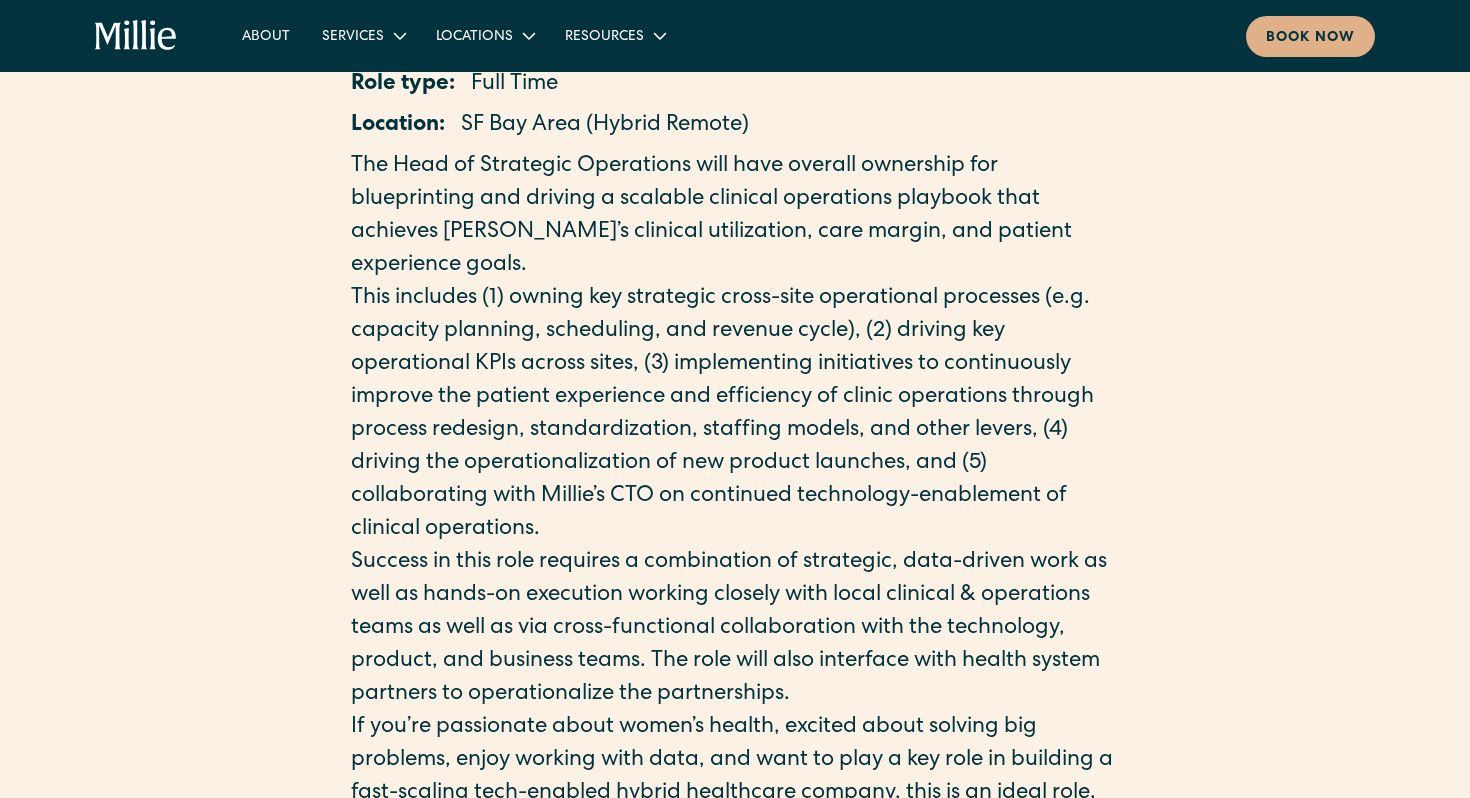scroll, scrollTop: 425, scrollLeft: 0, axis: vertical 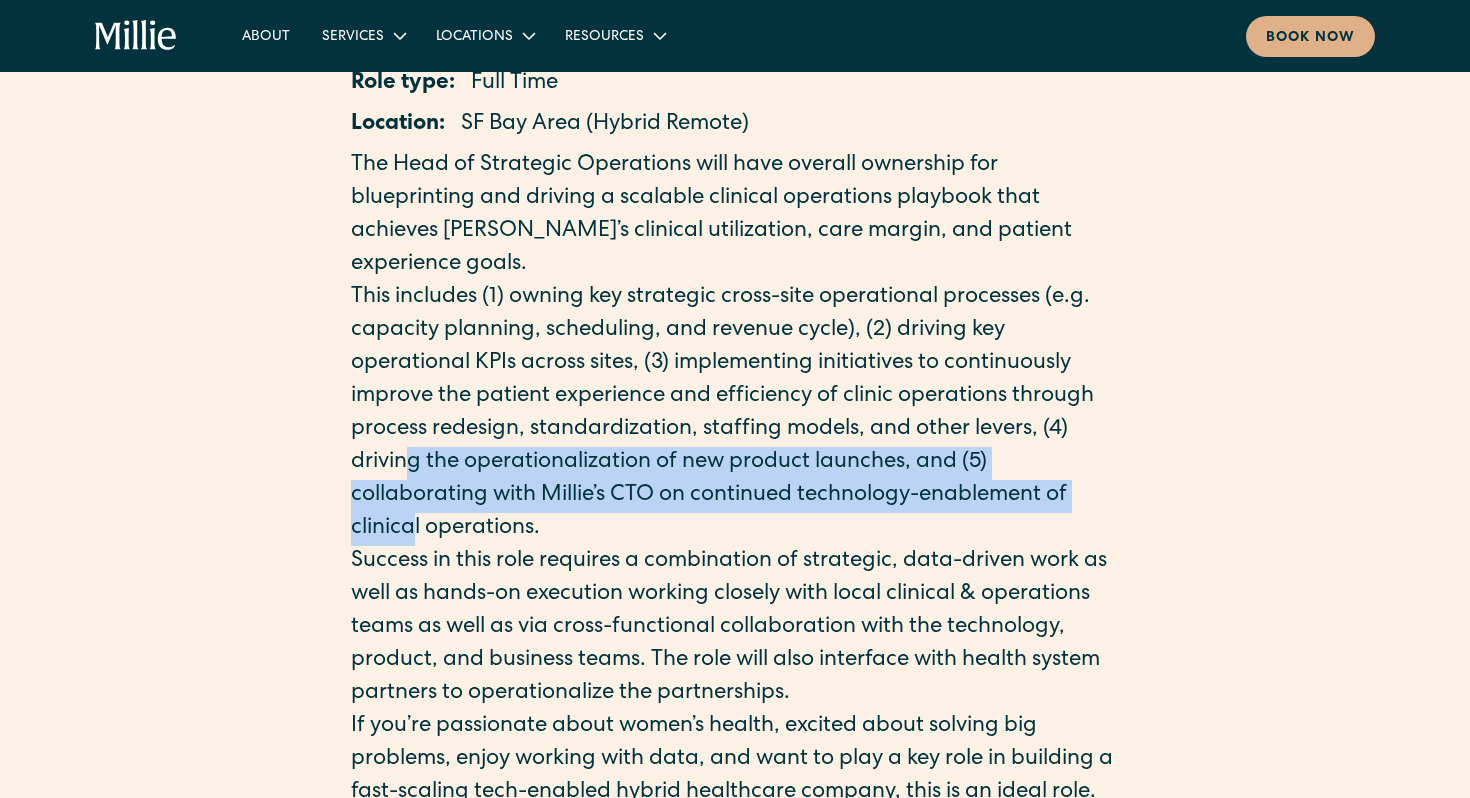 drag, startPoint x: 403, startPoint y: 450, endPoint x: 414, endPoint y: 545, distance: 95.63472 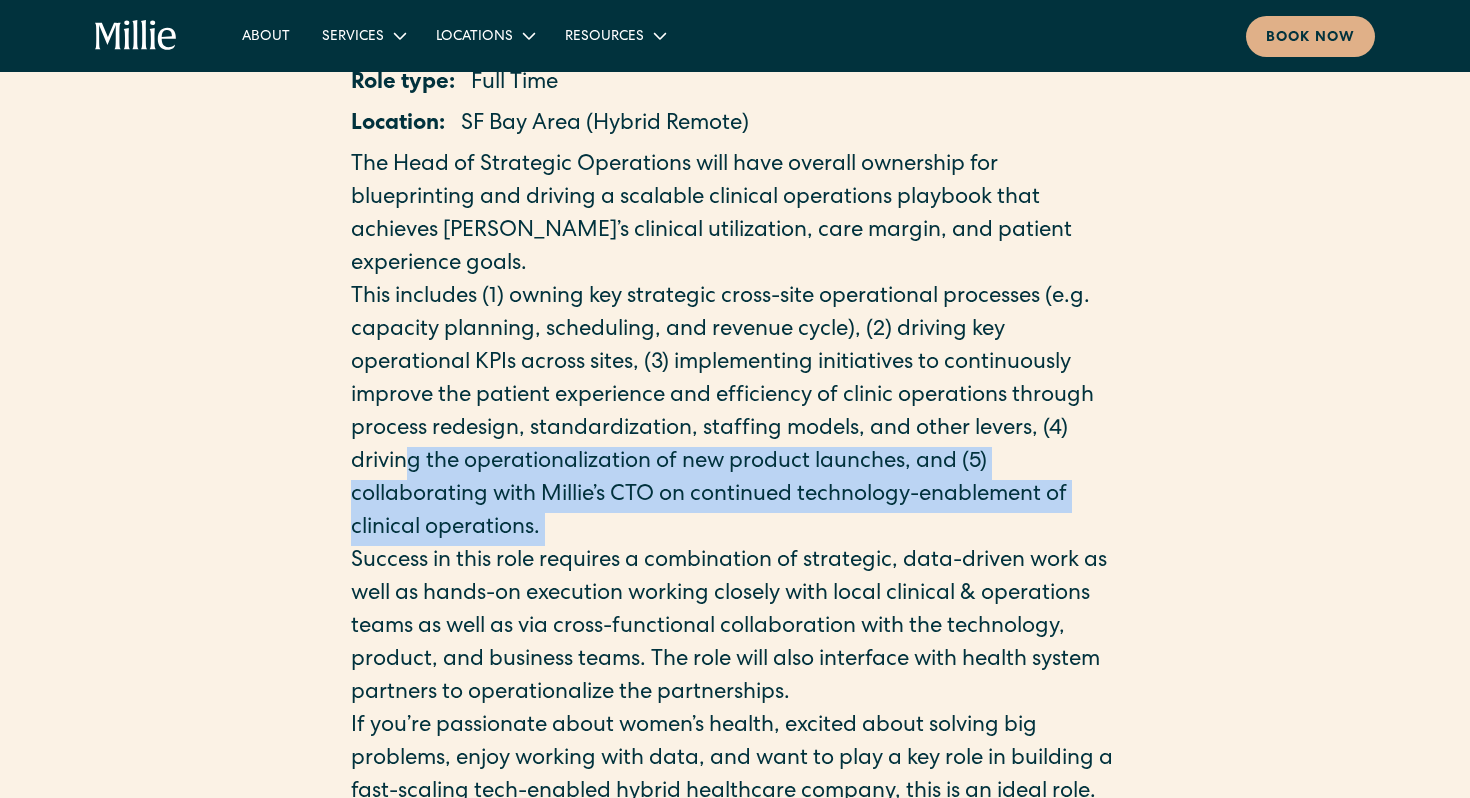 click on "Success in this role requires a combination of strategic, data-driven work as well as hands-on execution working closely with local clinical & operations teams as well as via cross-functional collaboration with the technology, product, and business teams. The role will also interface with health system partners to operationalize the partnerships." at bounding box center [735, 628] 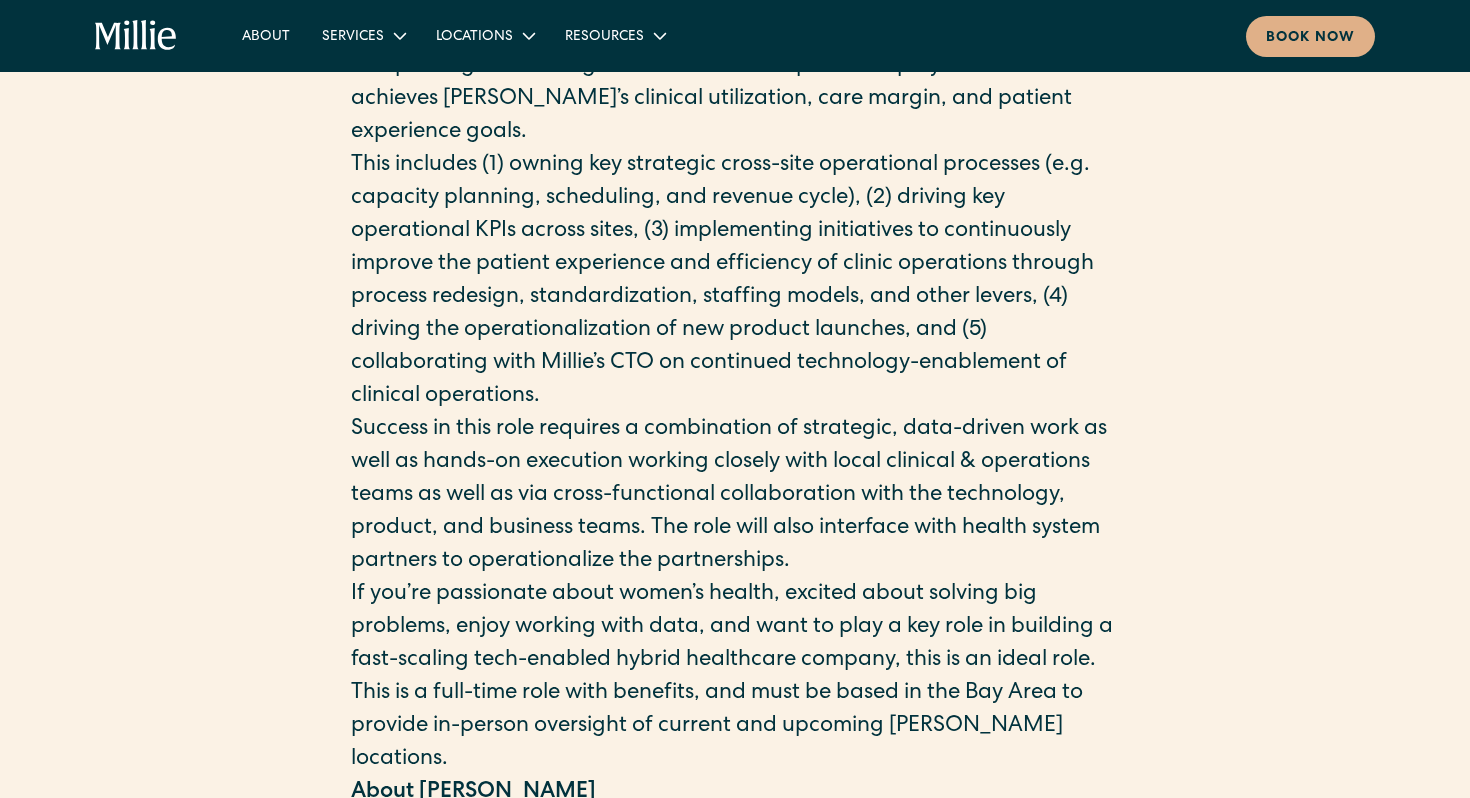 scroll, scrollTop: 596, scrollLeft: 0, axis: vertical 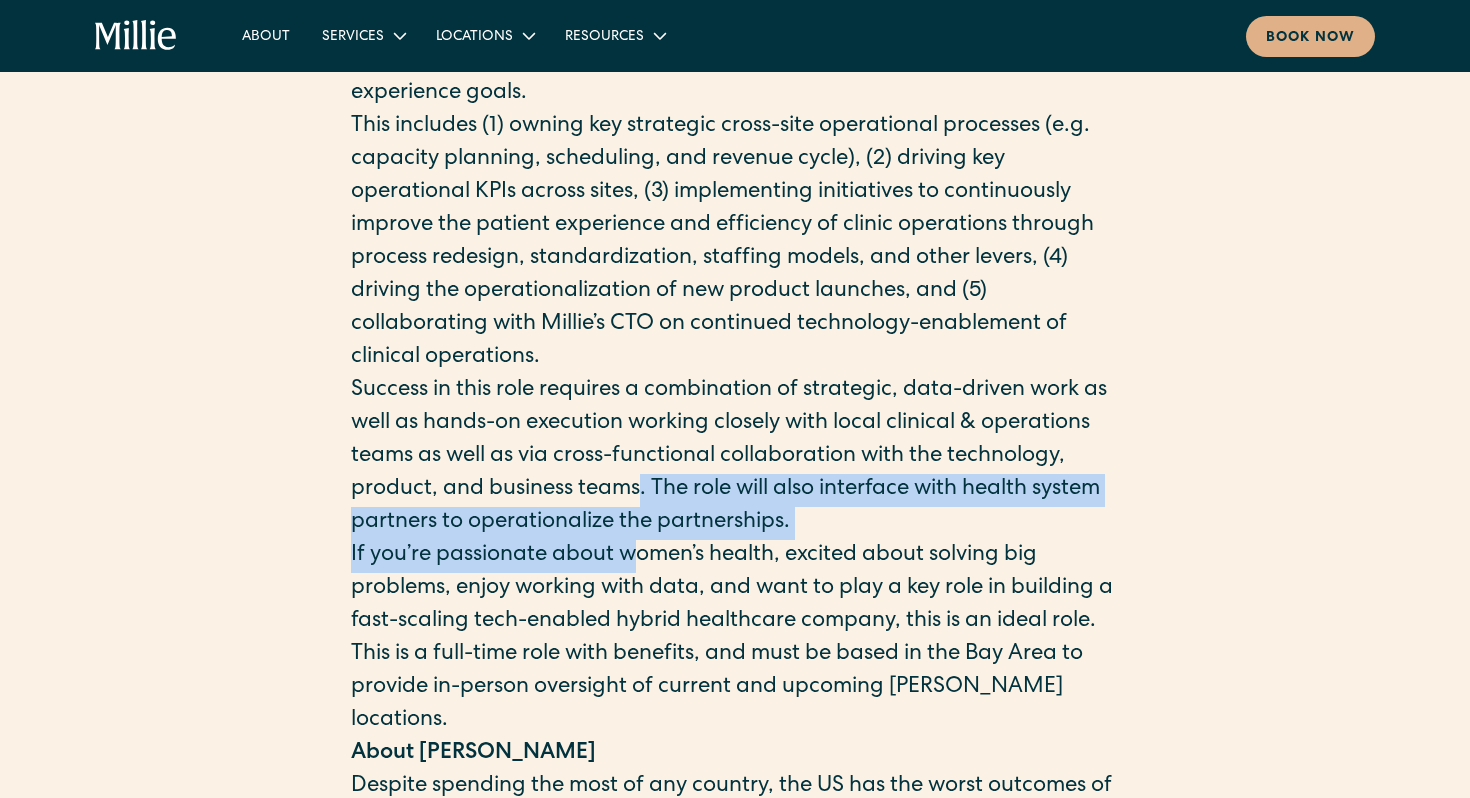 drag, startPoint x: 638, startPoint y: 490, endPoint x: 637, endPoint y: 542, distance: 52.009613 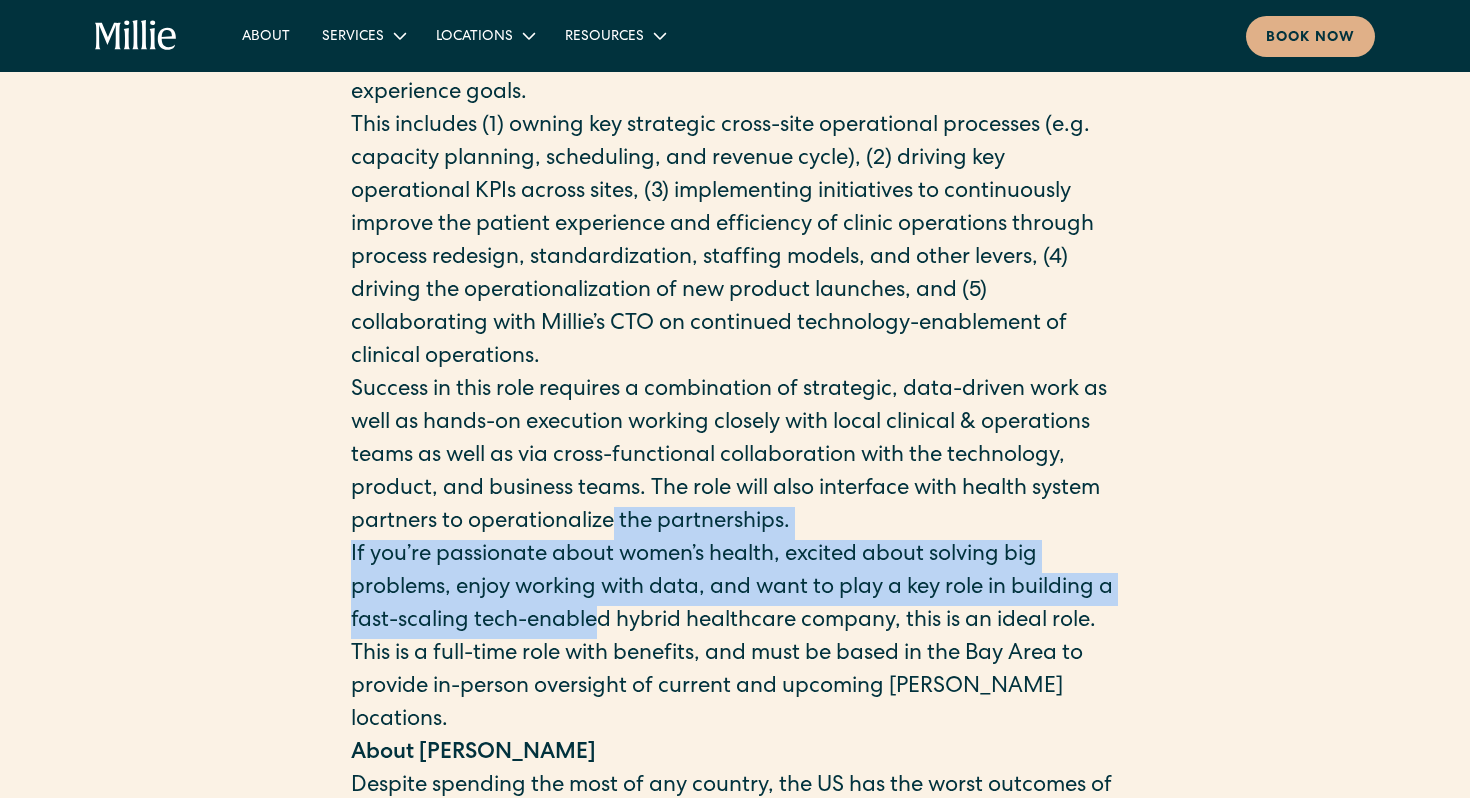 drag, startPoint x: 615, startPoint y: 608, endPoint x: 613, endPoint y: 534, distance: 74.02702 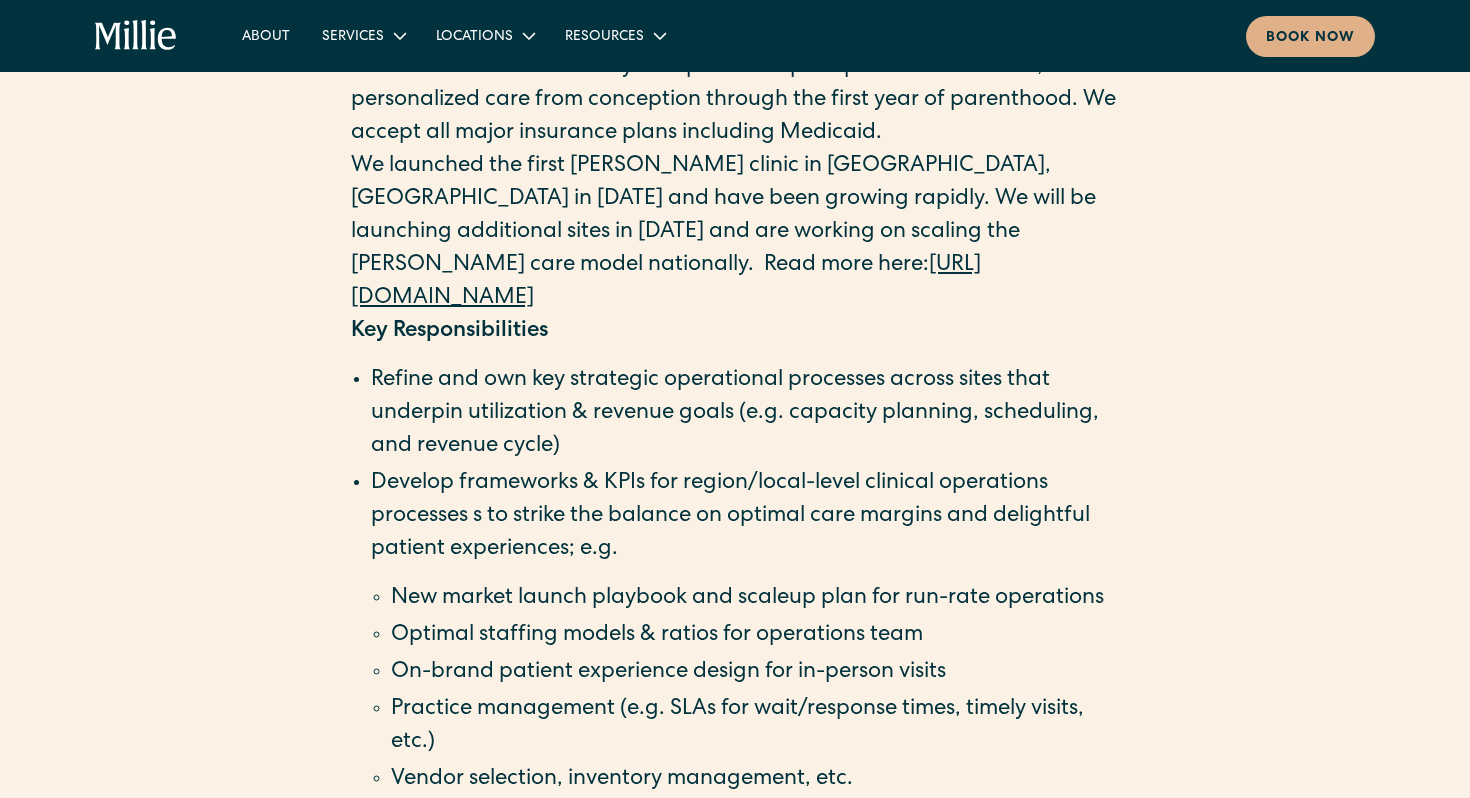scroll, scrollTop: 1524, scrollLeft: 0, axis: vertical 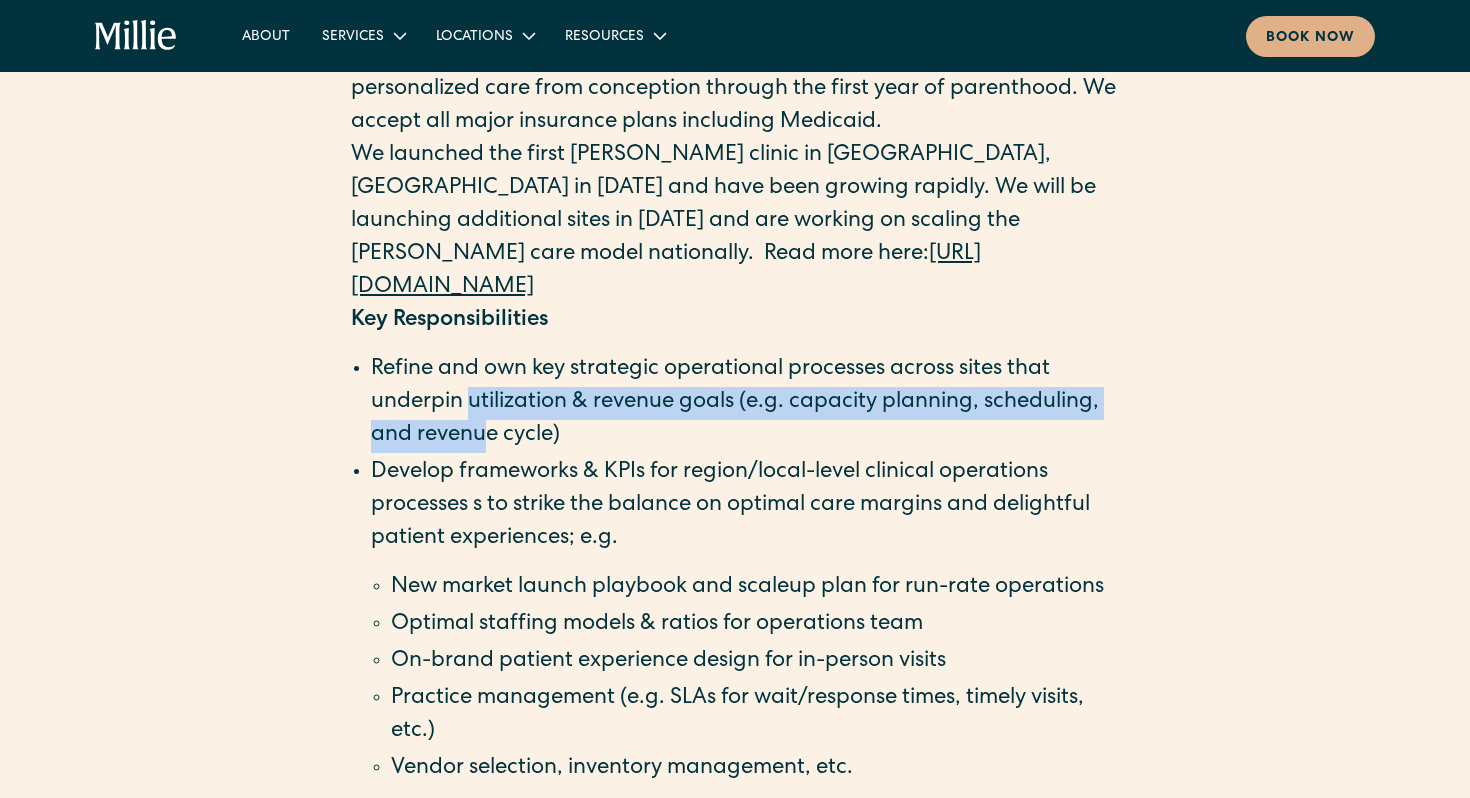 drag, startPoint x: 466, startPoint y: 397, endPoint x: 491, endPoint y: 430, distance: 41.400482 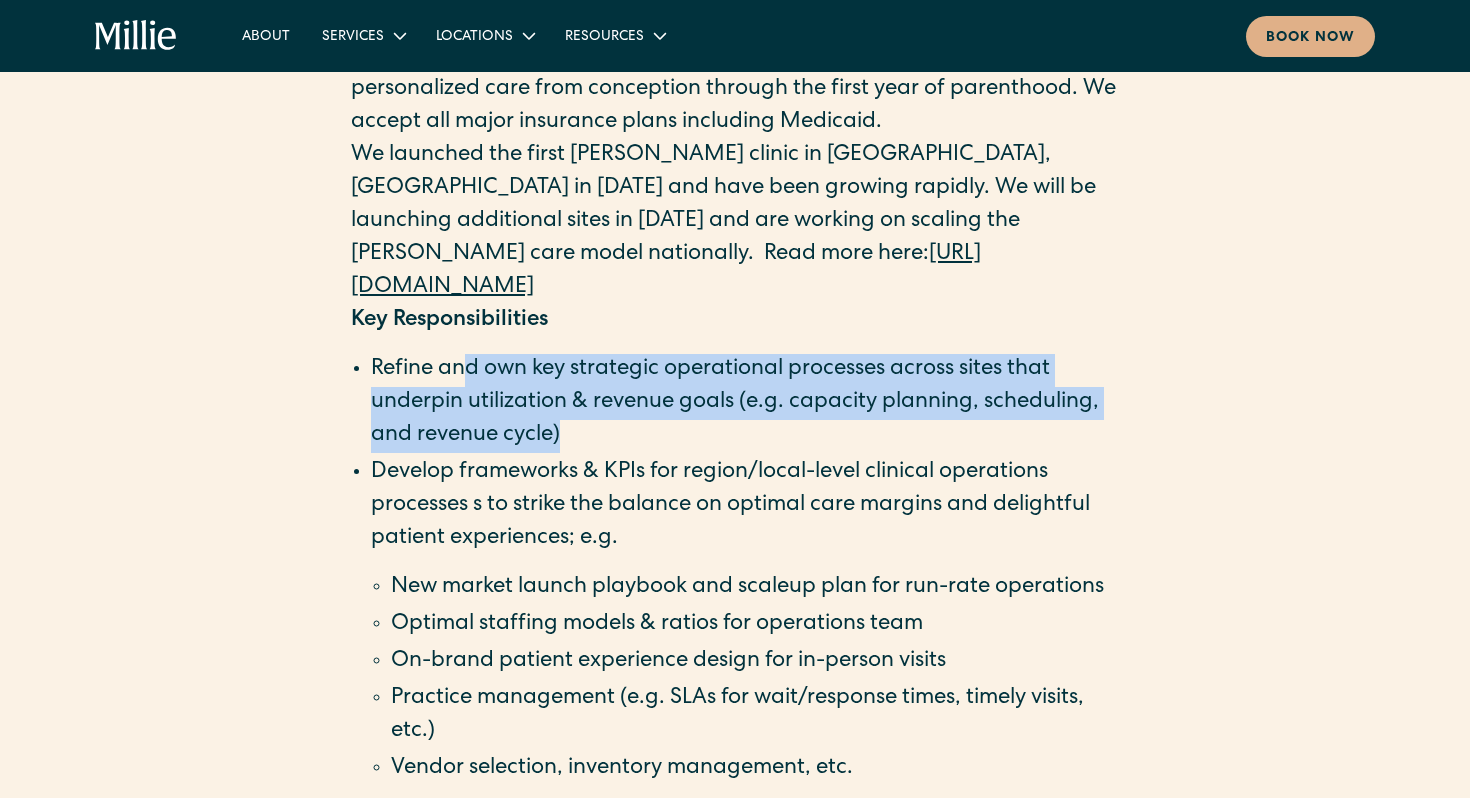 drag, startPoint x: 566, startPoint y: 423, endPoint x: 460, endPoint y: 372, distance: 117.630775 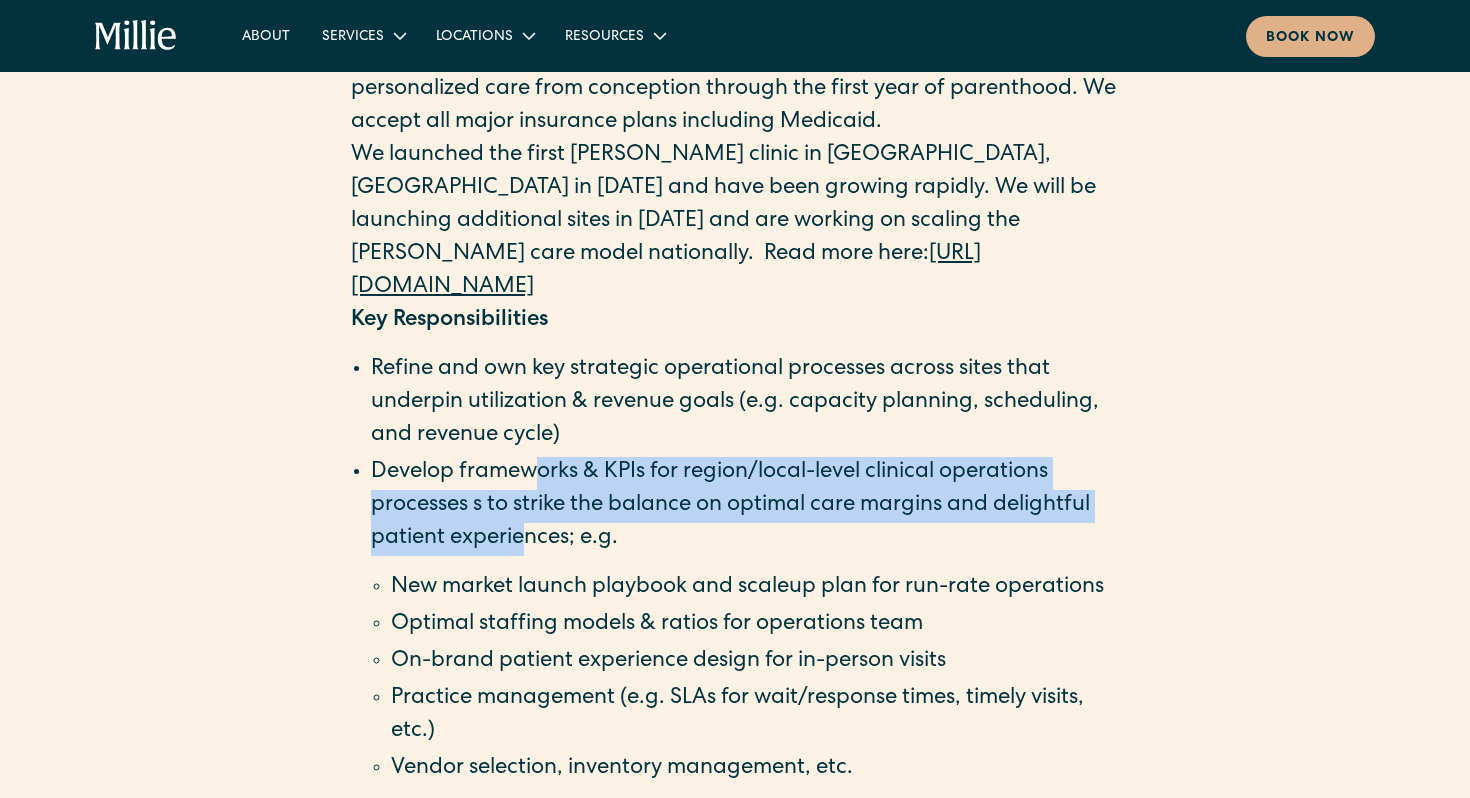 drag, startPoint x: 531, startPoint y: 480, endPoint x: 524, endPoint y: 536, distance: 56.435802 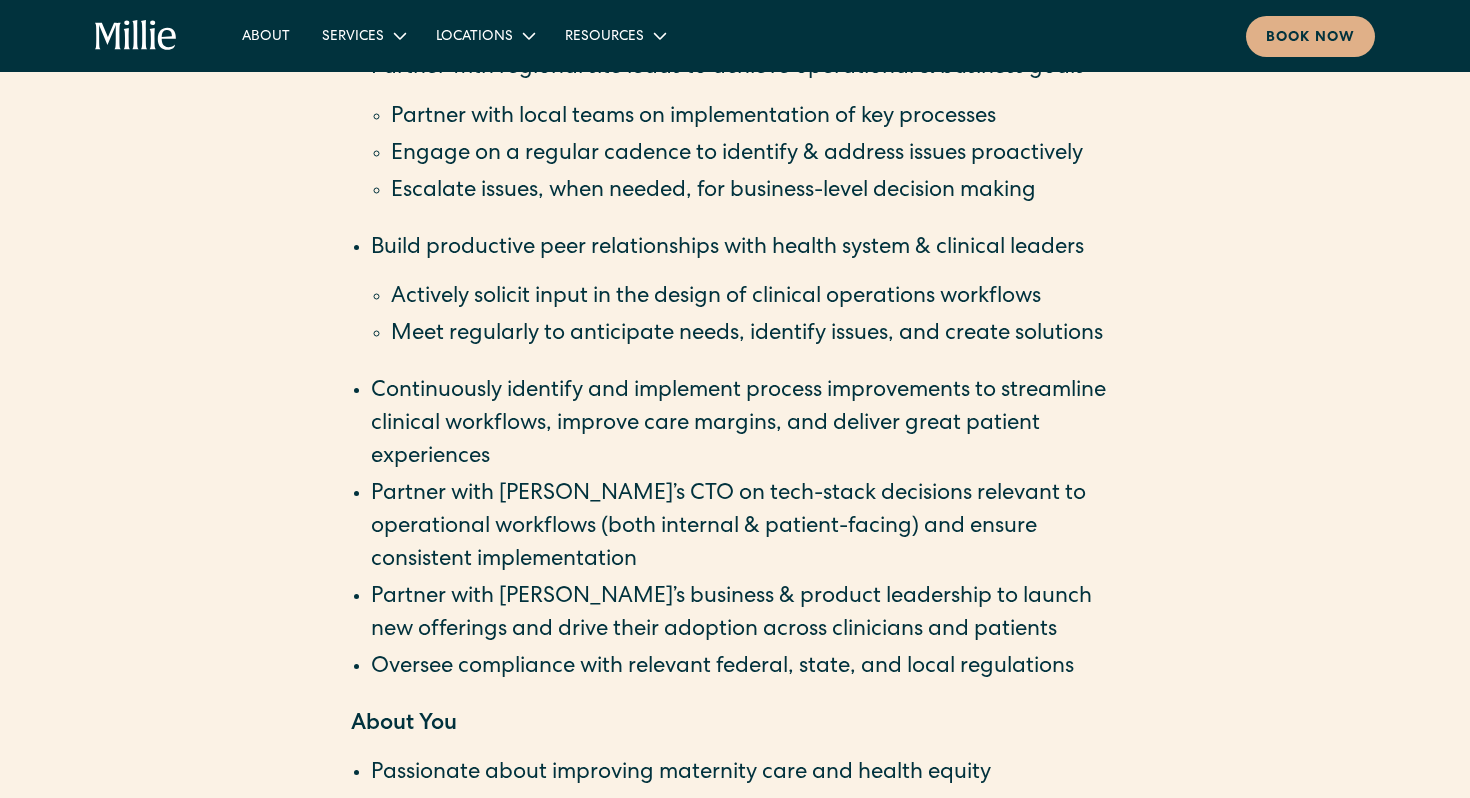 scroll, scrollTop: 2295, scrollLeft: 0, axis: vertical 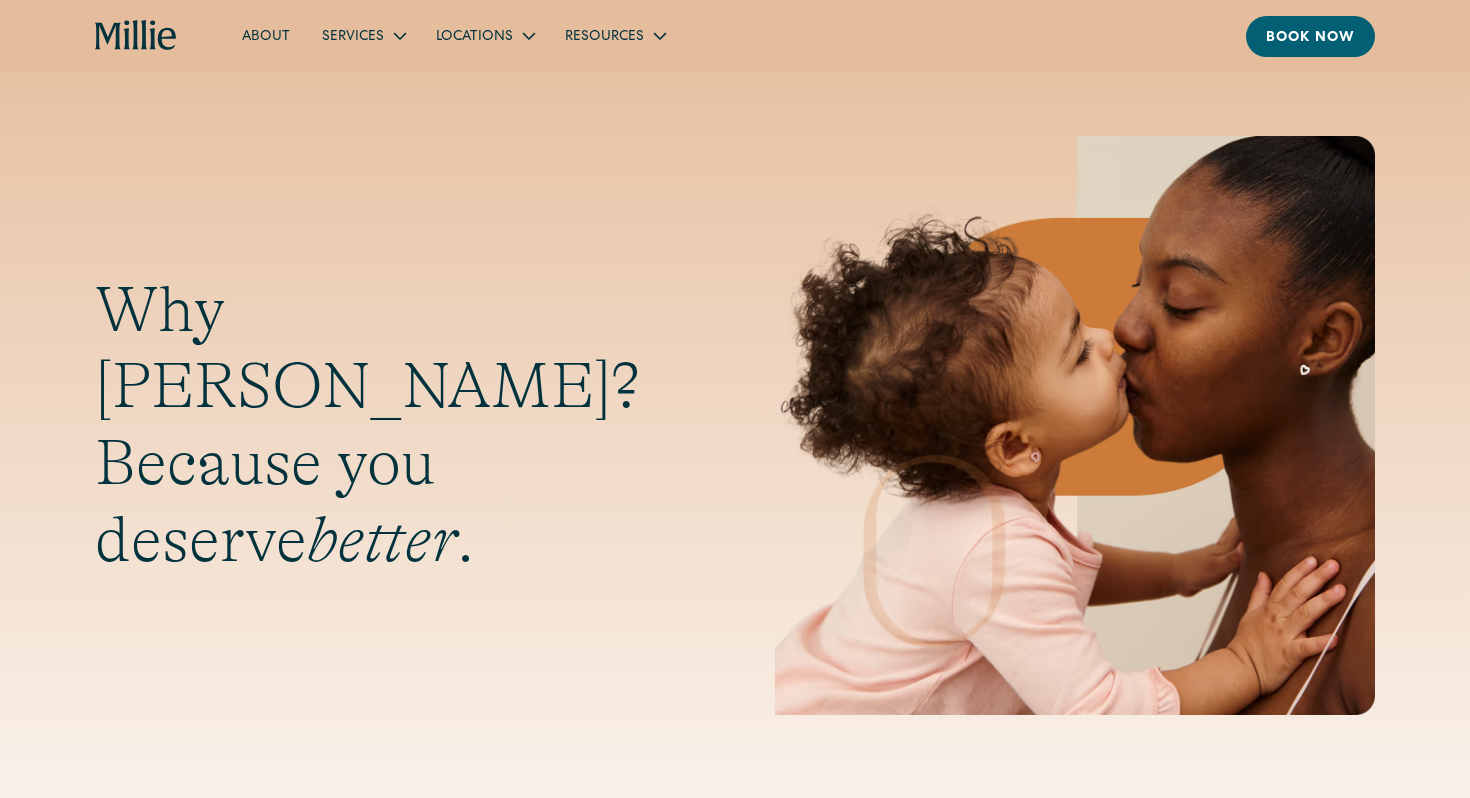 click on "About Services Maternity Gynecology Classes & Other Support Locations Berkeley South Bay Resources Blog FAQs Book now" at bounding box center (735, 36) 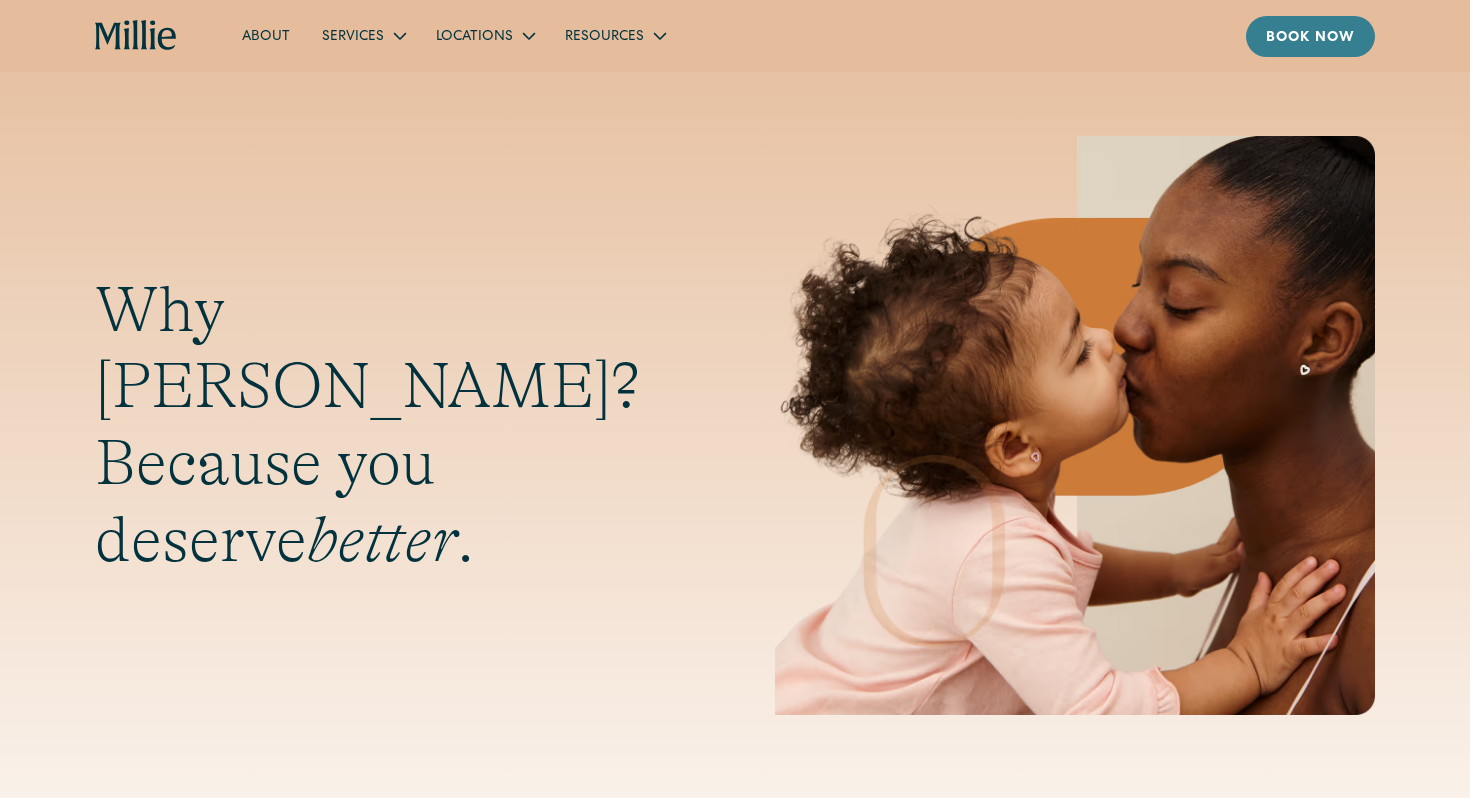 click on "Book now" at bounding box center [1310, 38] 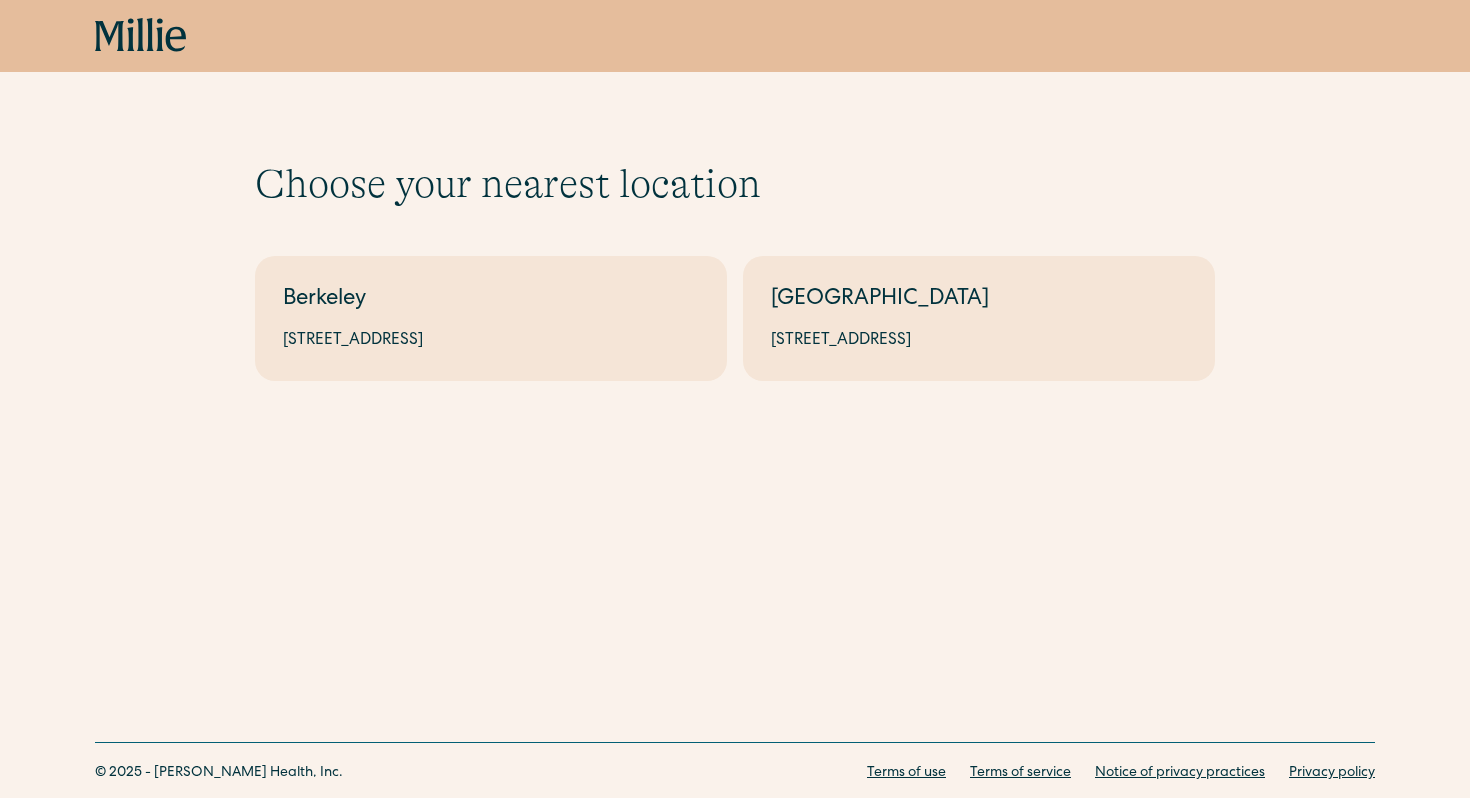 scroll, scrollTop: 0, scrollLeft: 0, axis: both 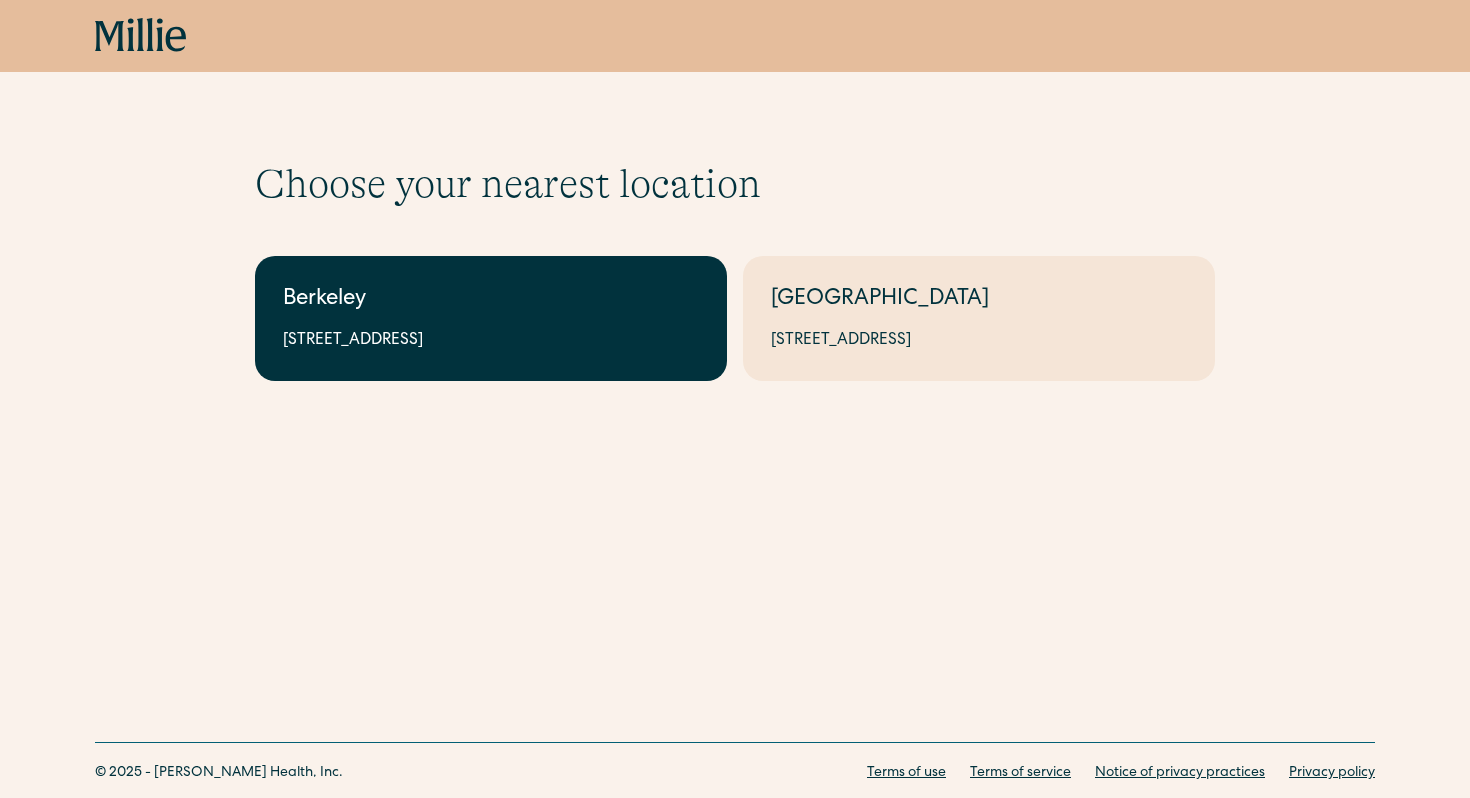 click on "[STREET_ADDRESS]" at bounding box center [491, 341] 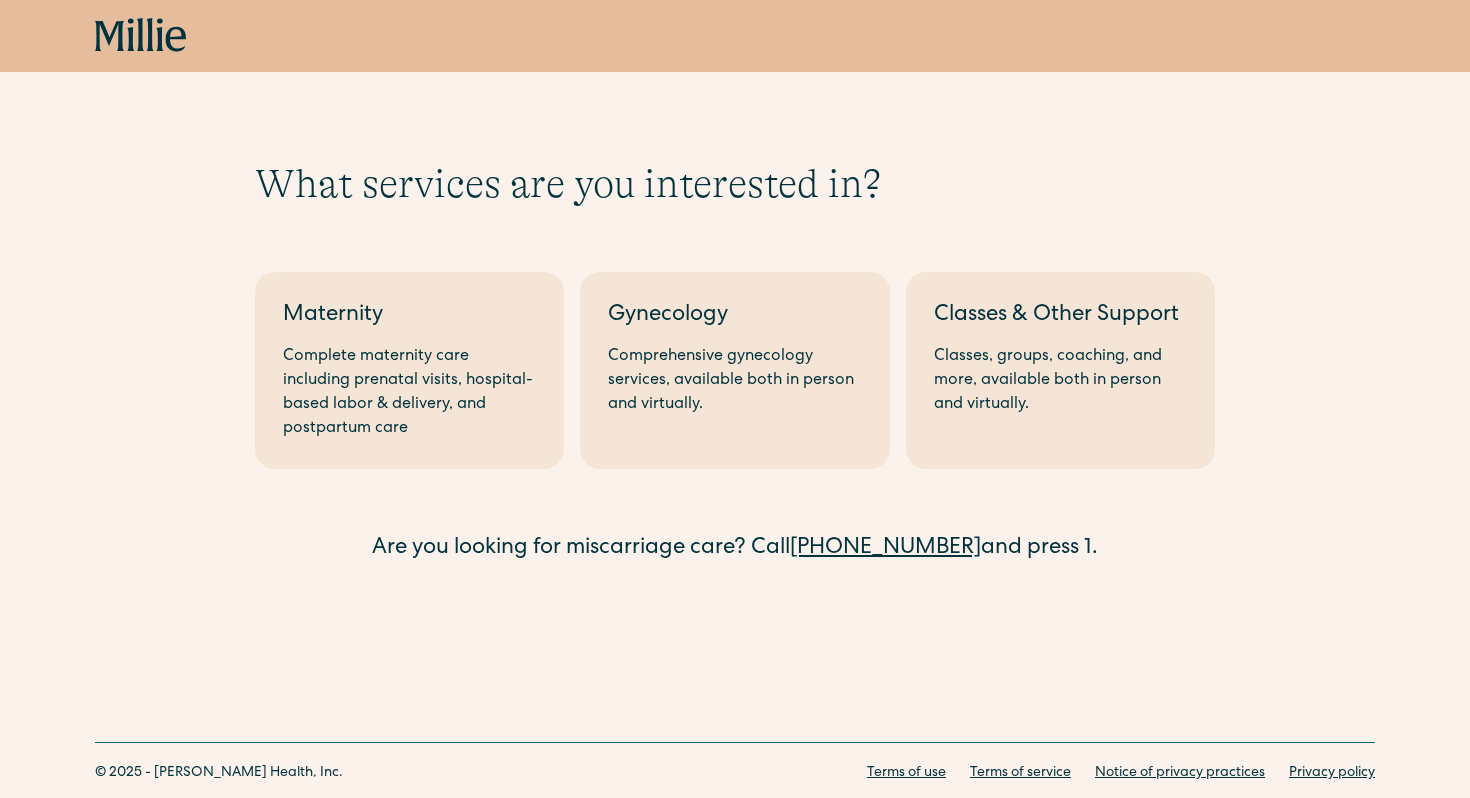 scroll, scrollTop: 0, scrollLeft: 0, axis: both 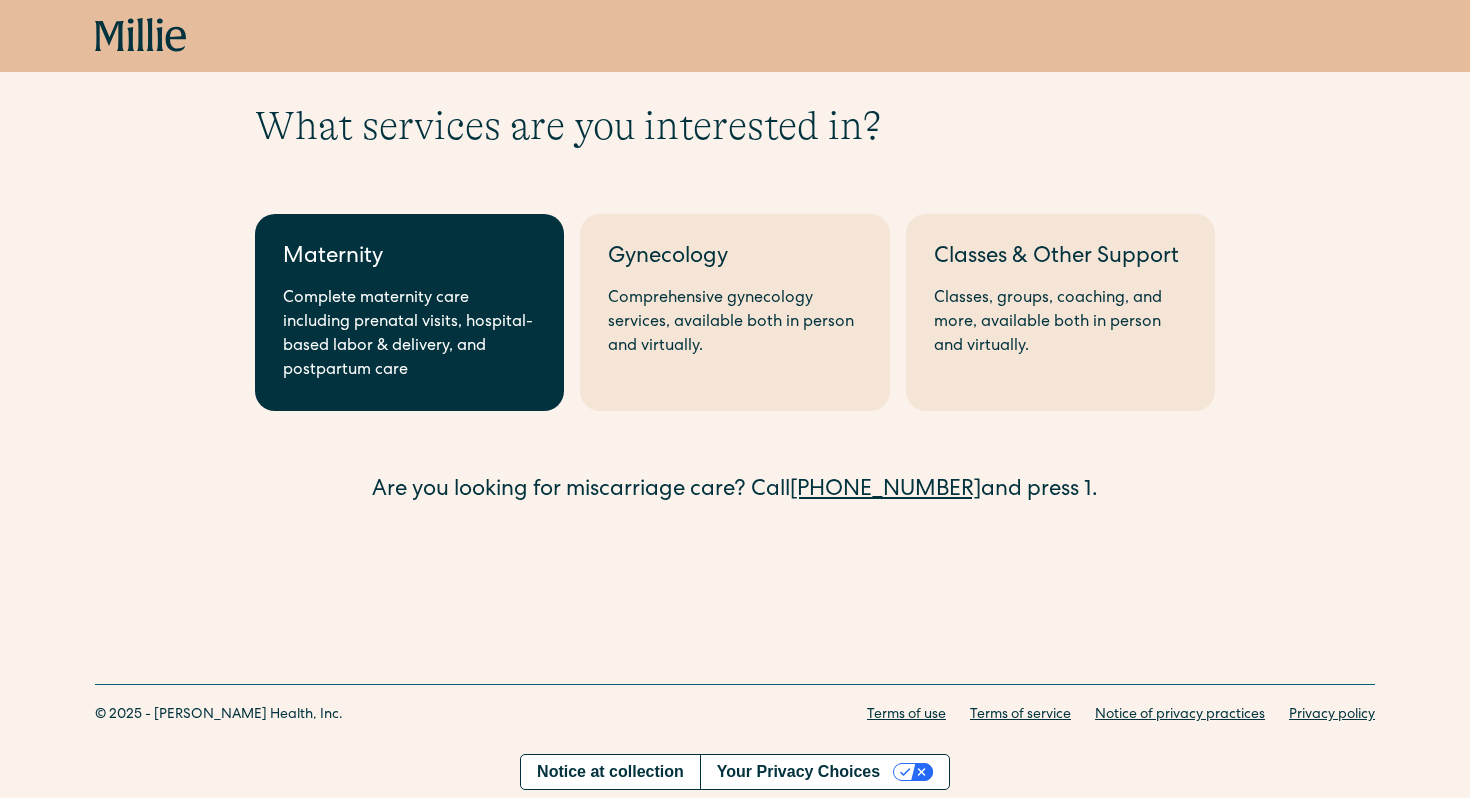 click on "Complete maternity care including prenatal visits, hospital-based labor & delivery, and postpartum care" at bounding box center [409, 335] 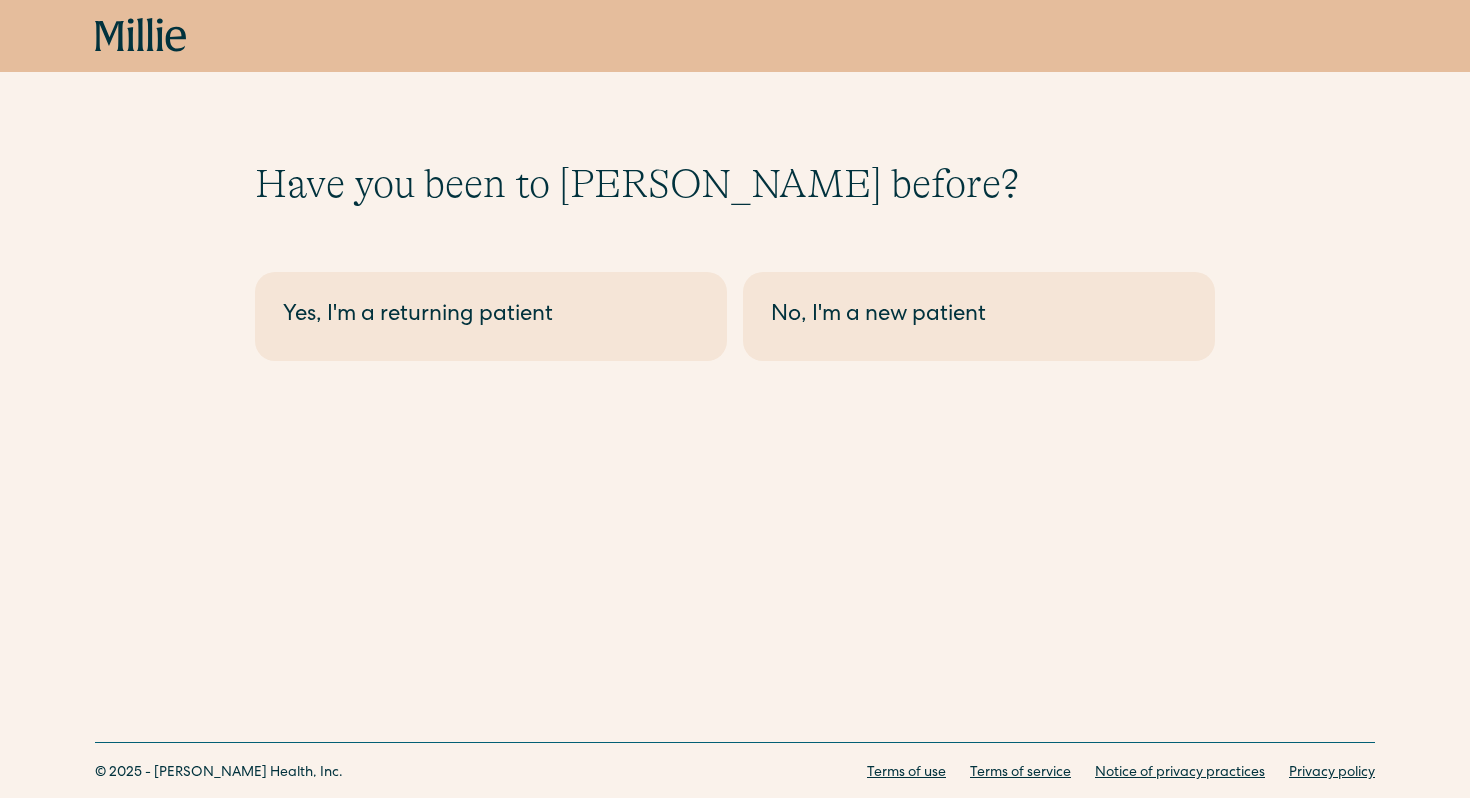 scroll, scrollTop: 0, scrollLeft: 0, axis: both 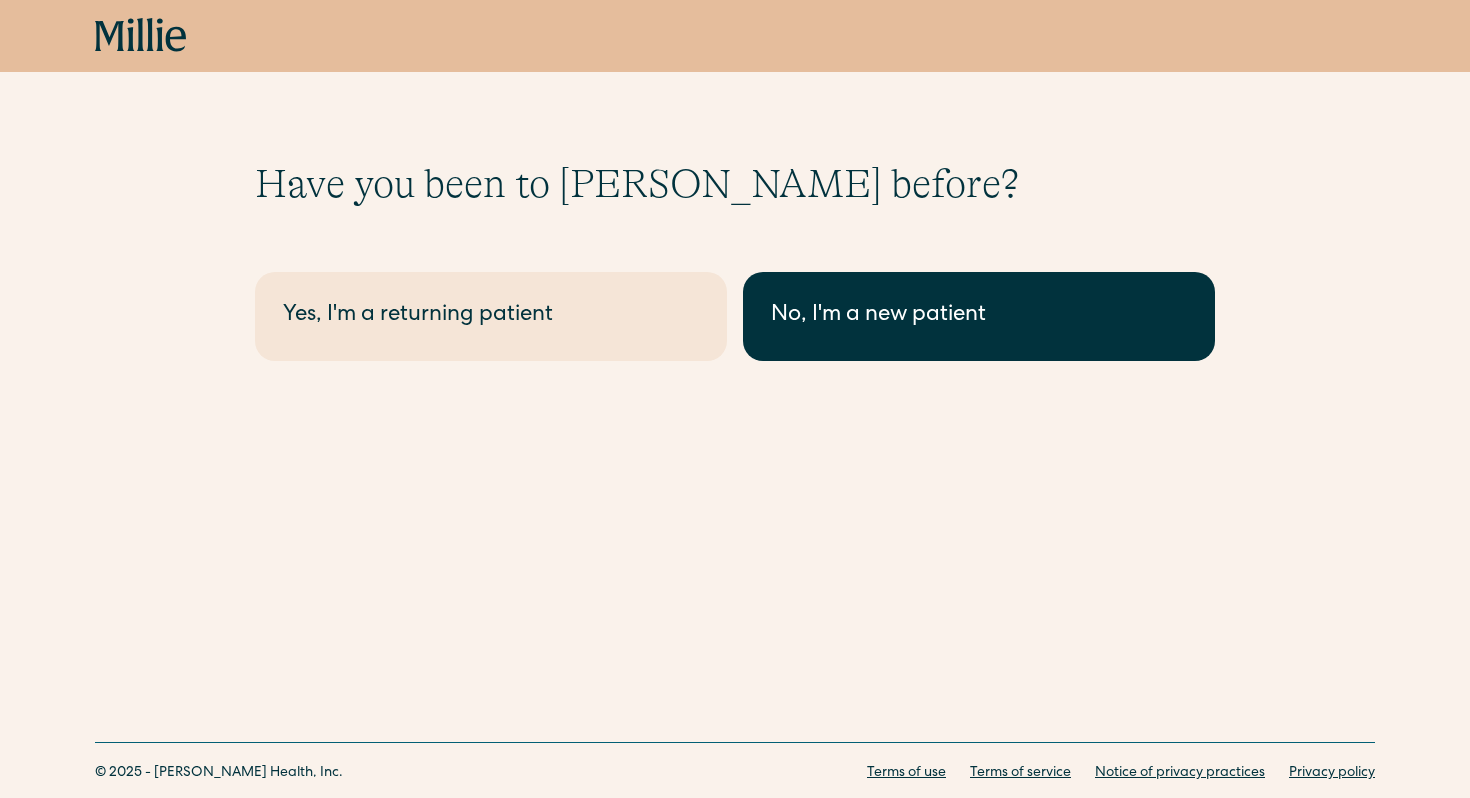 click on "No, I'm a new patient" at bounding box center [979, 316] 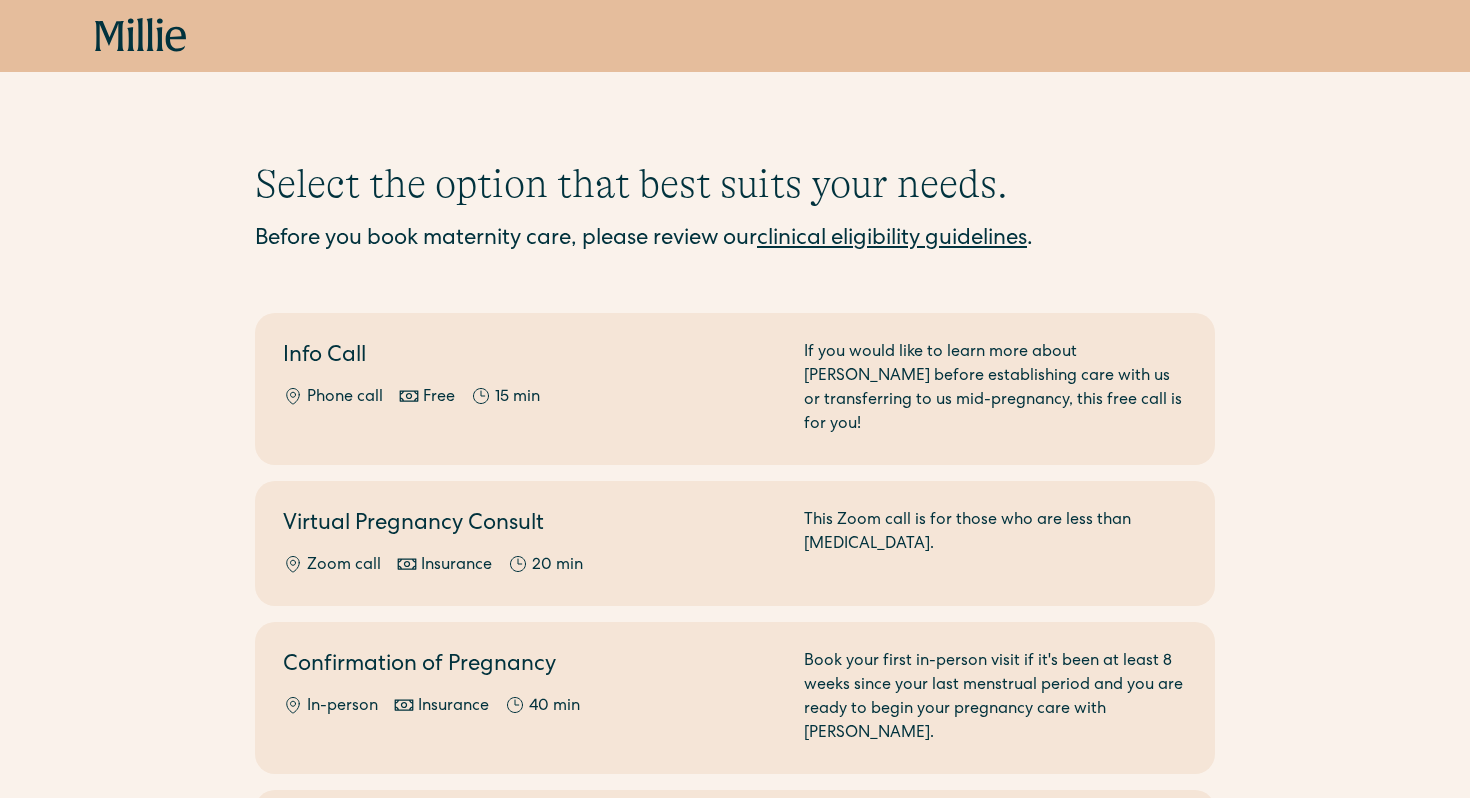 scroll, scrollTop: 0, scrollLeft: 0, axis: both 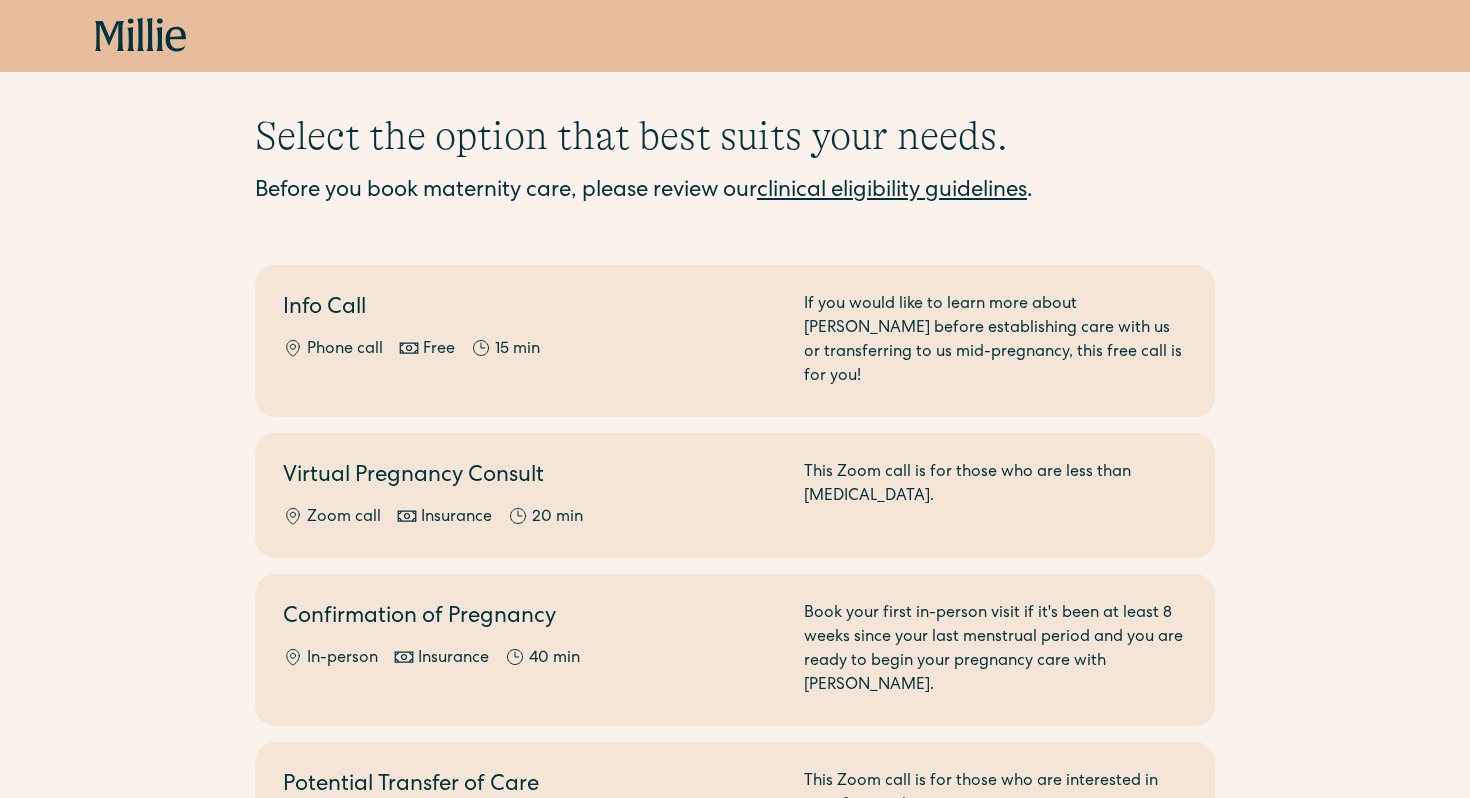 click on "clinical eligibility guidelines" at bounding box center [892, 192] 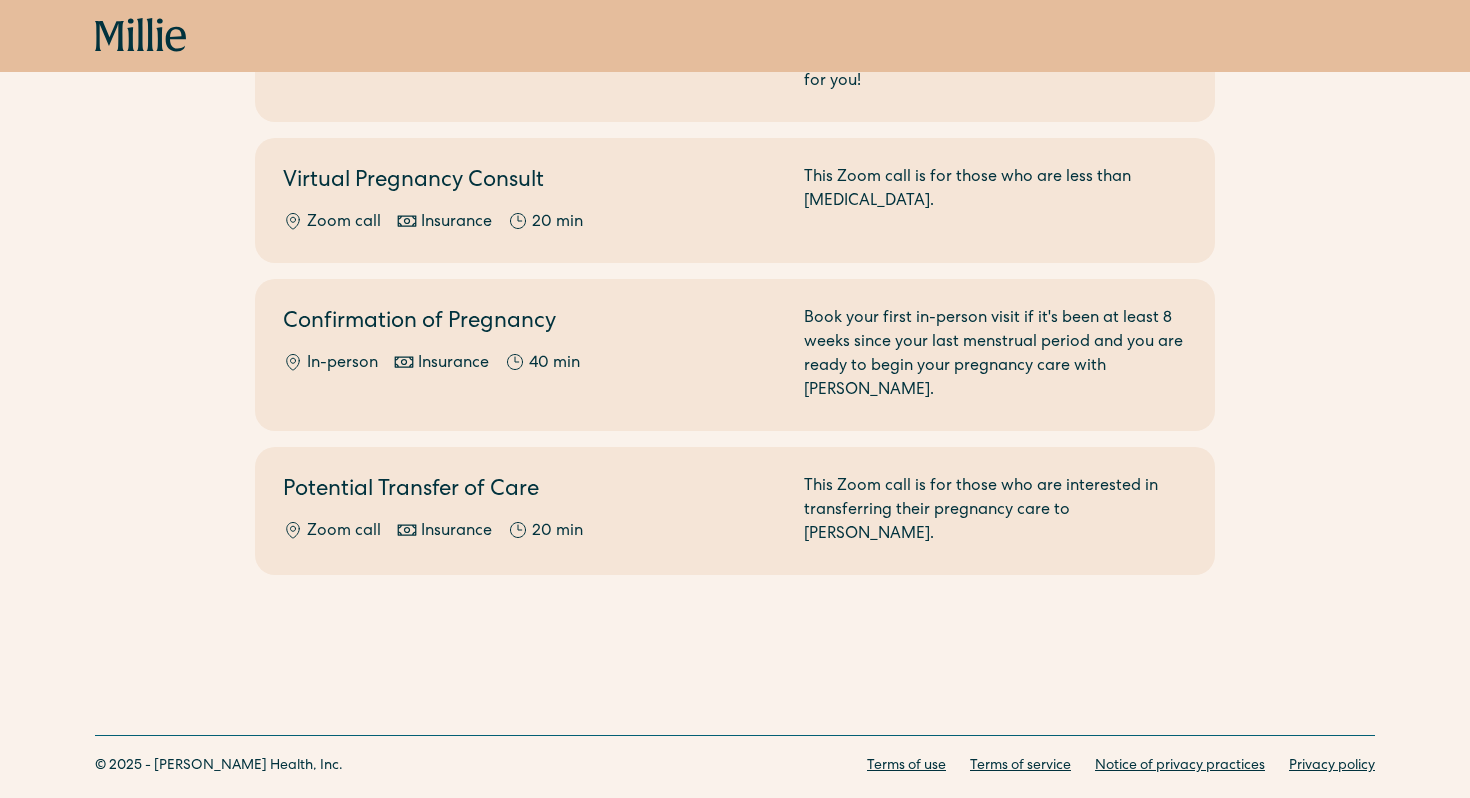scroll, scrollTop: 0, scrollLeft: 0, axis: both 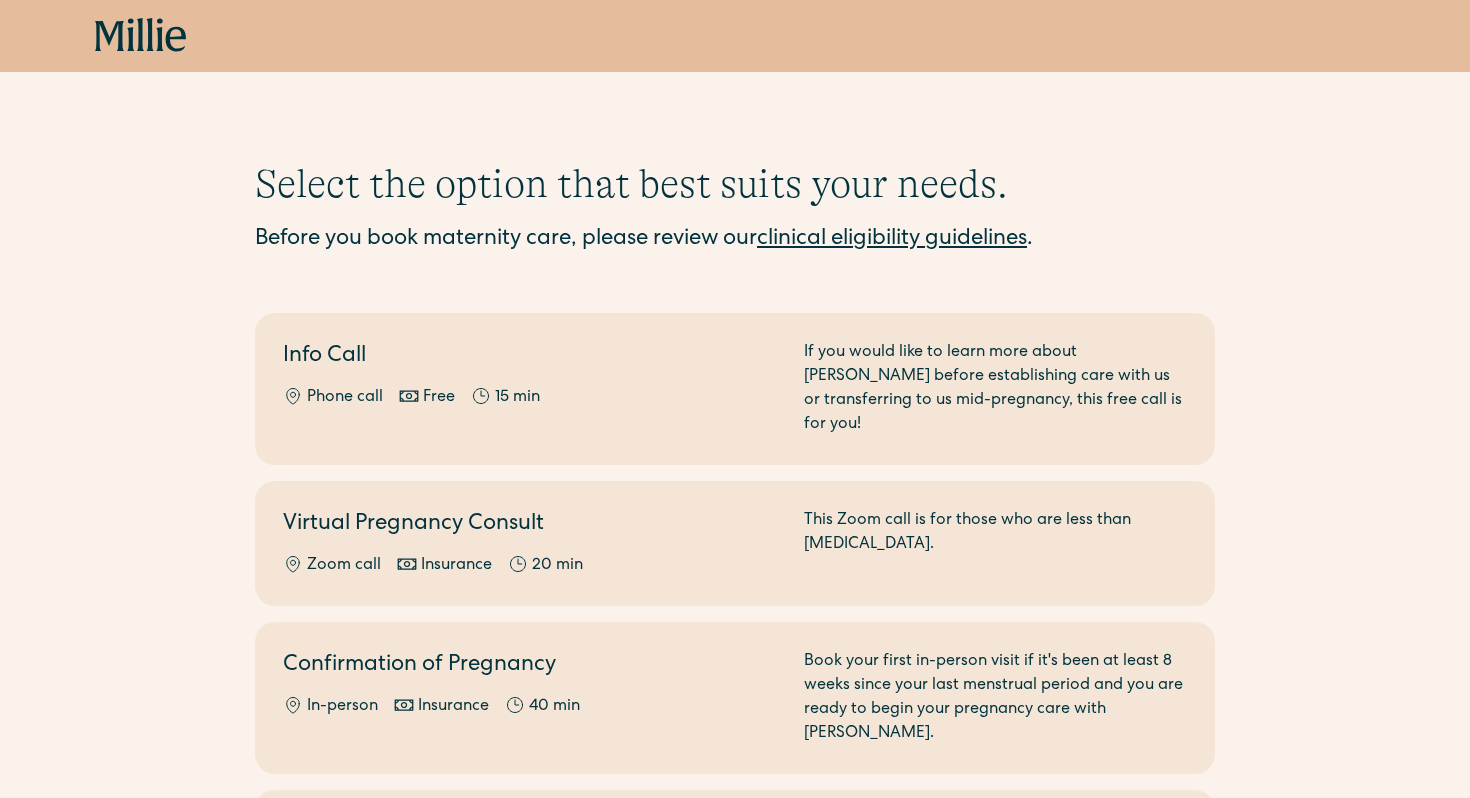 click 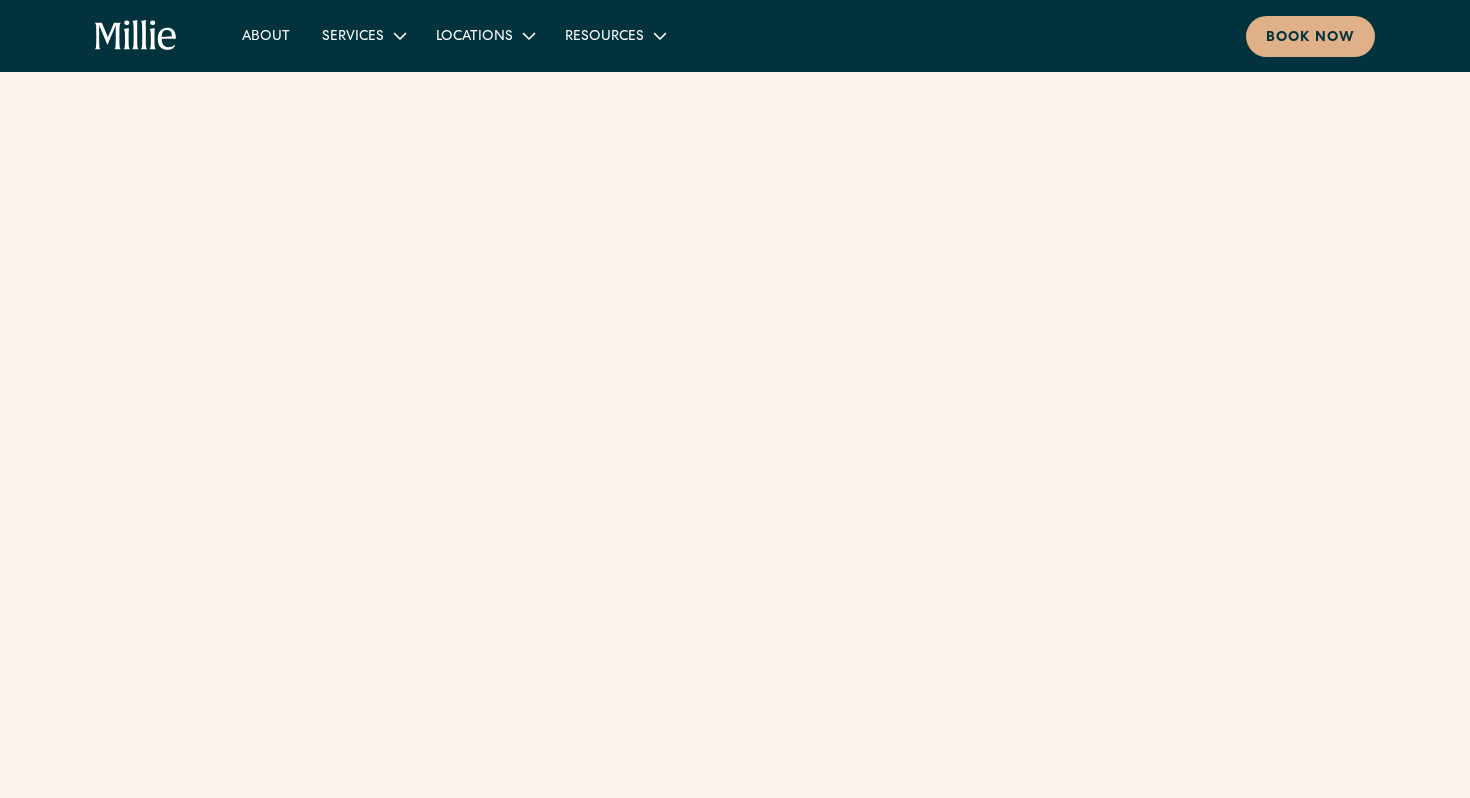 scroll, scrollTop: 0, scrollLeft: 0, axis: both 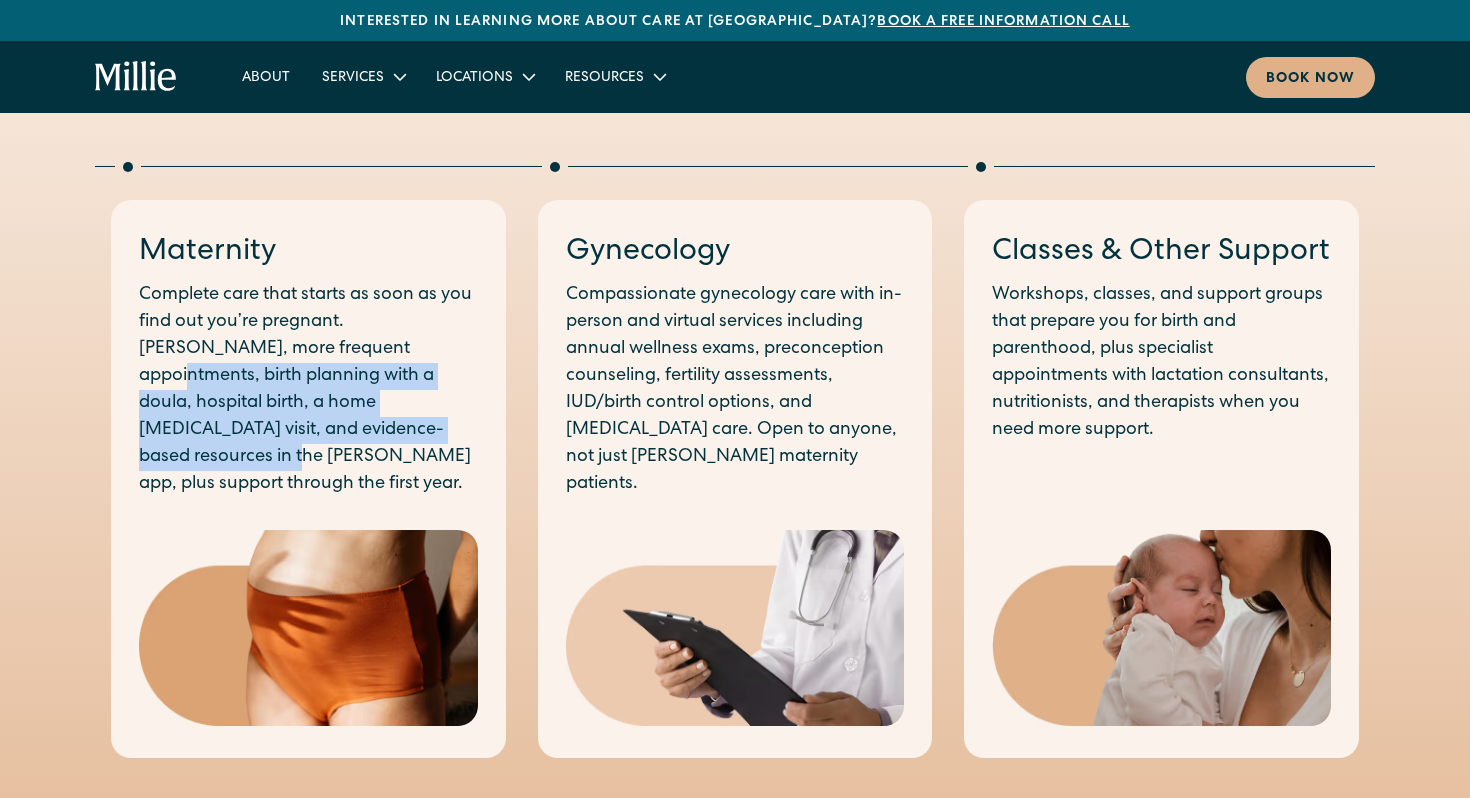 drag, startPoint x: 329, startPoint y: 339, endPoint x: 329, endPoint y: 436, distance: 97 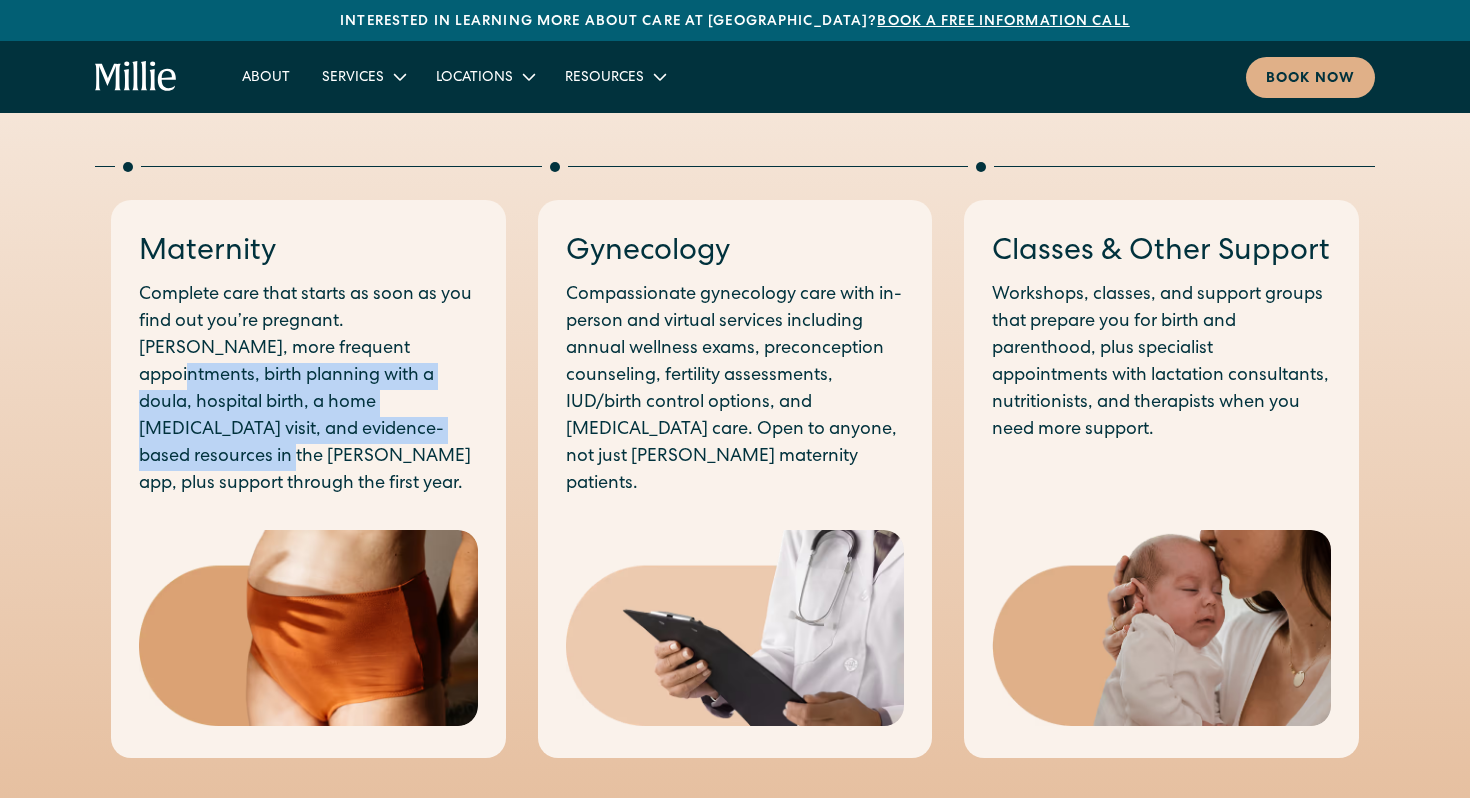 drag, startPoint x: 329, startPoint y: 357, endPoint x: 314, endPoint y: 434, distance: 78.44743 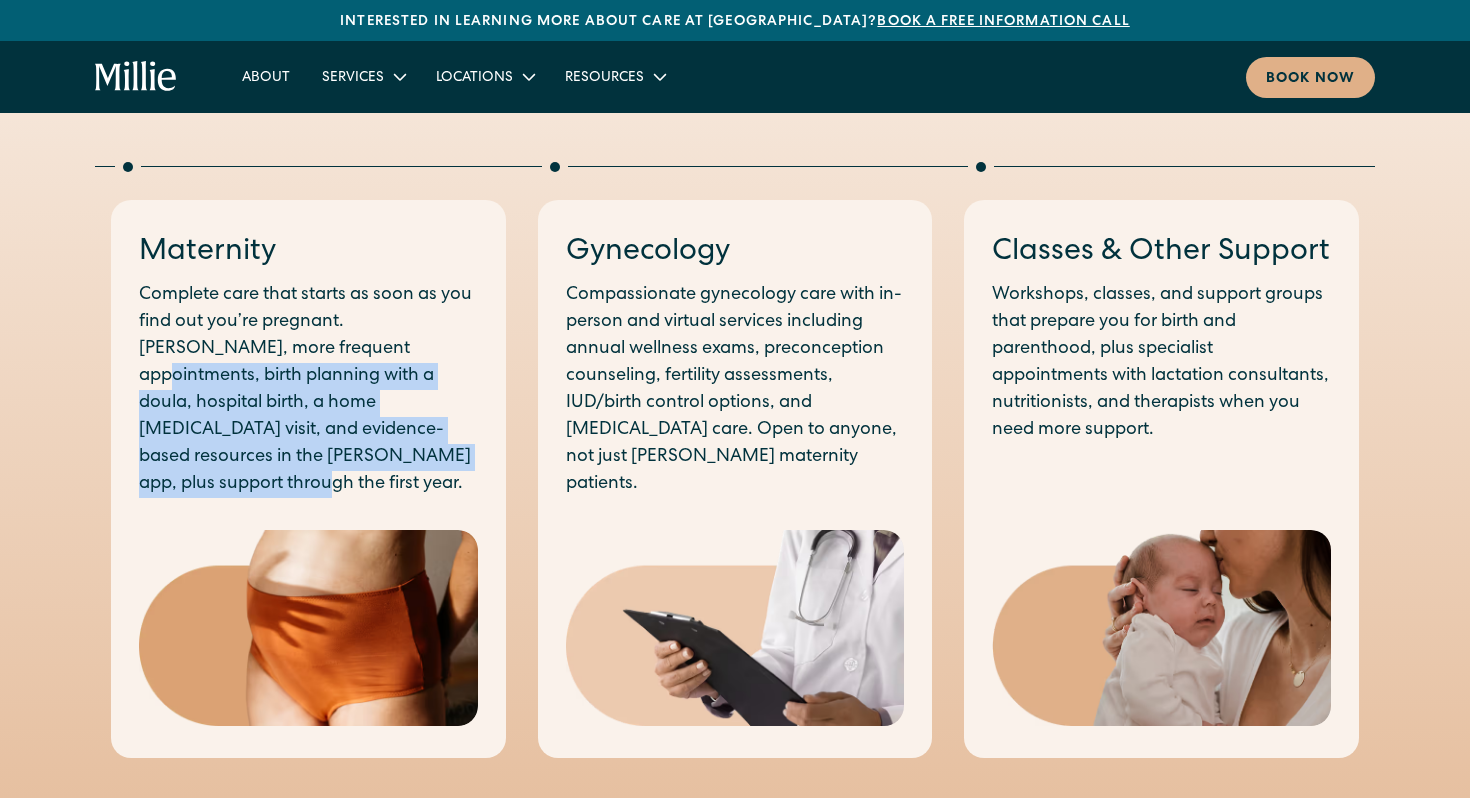 drag, startPoint x: 315, startPoint y: 454, endPoint x: 312, endPoint y: 338, distance: 116.03879 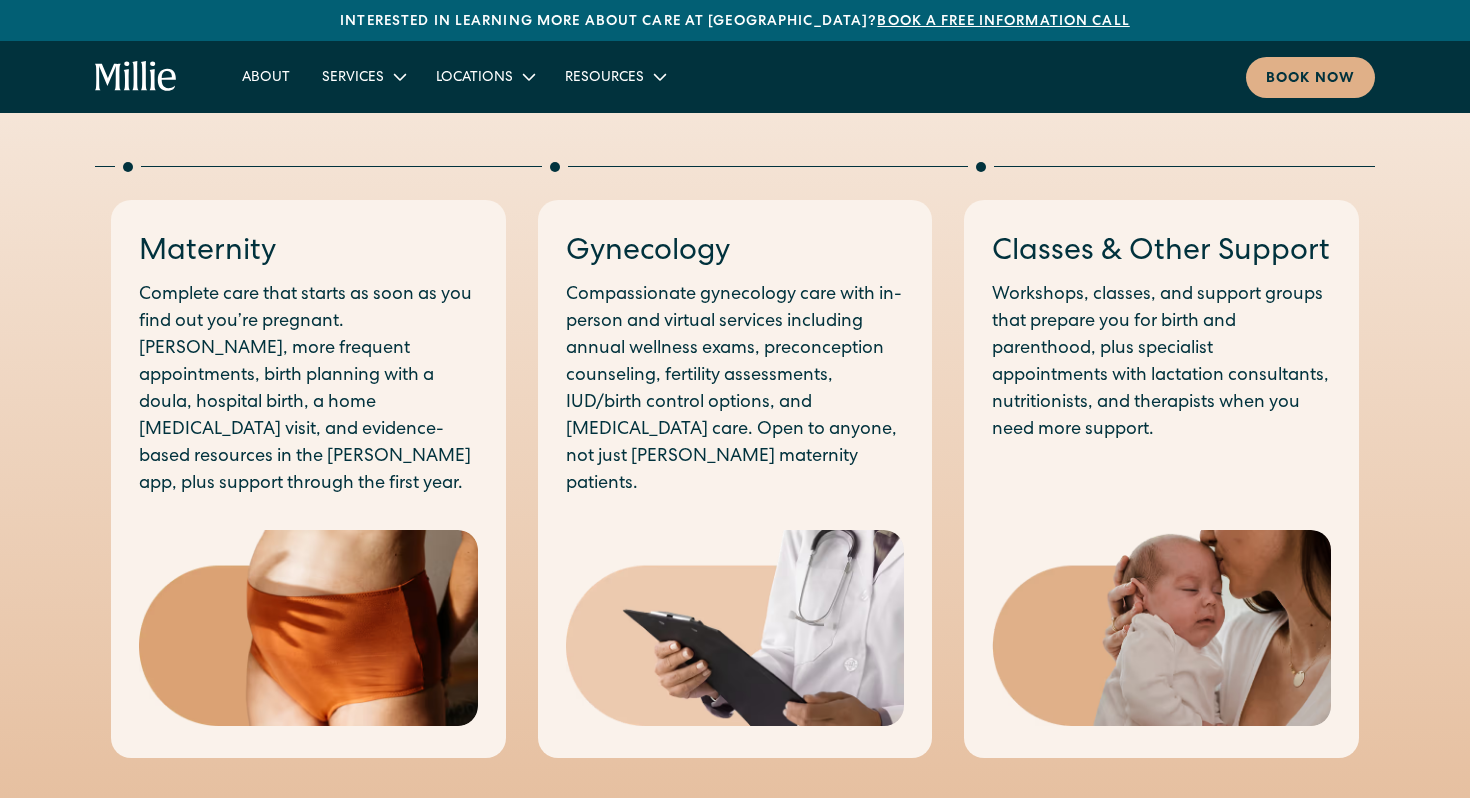 click on "Complete care that starts as soon as you find out you’re pregnant. [PERSON_NAME], more frequent appointments, birth planning with a doula, hospital birth, a home [MEDICAL_DATA] visit, and evidence-based resources in the [PERSON_NAME] app, plus support through the first year." at bounding box center [308, 390] 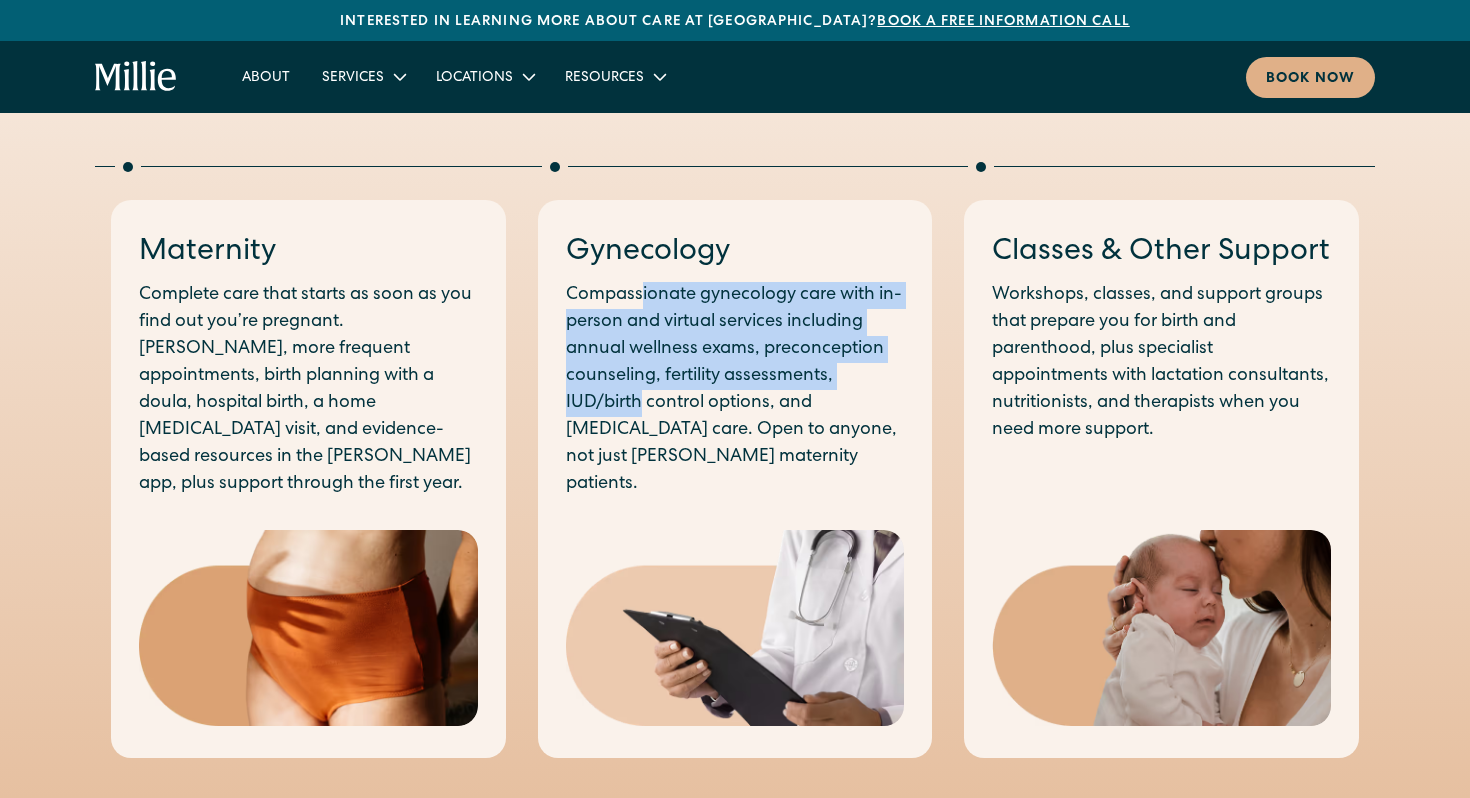 drag, startPoint x: 639, startPoint y: 295, endPoint x: 639, endPoint y: 414, distance: 119 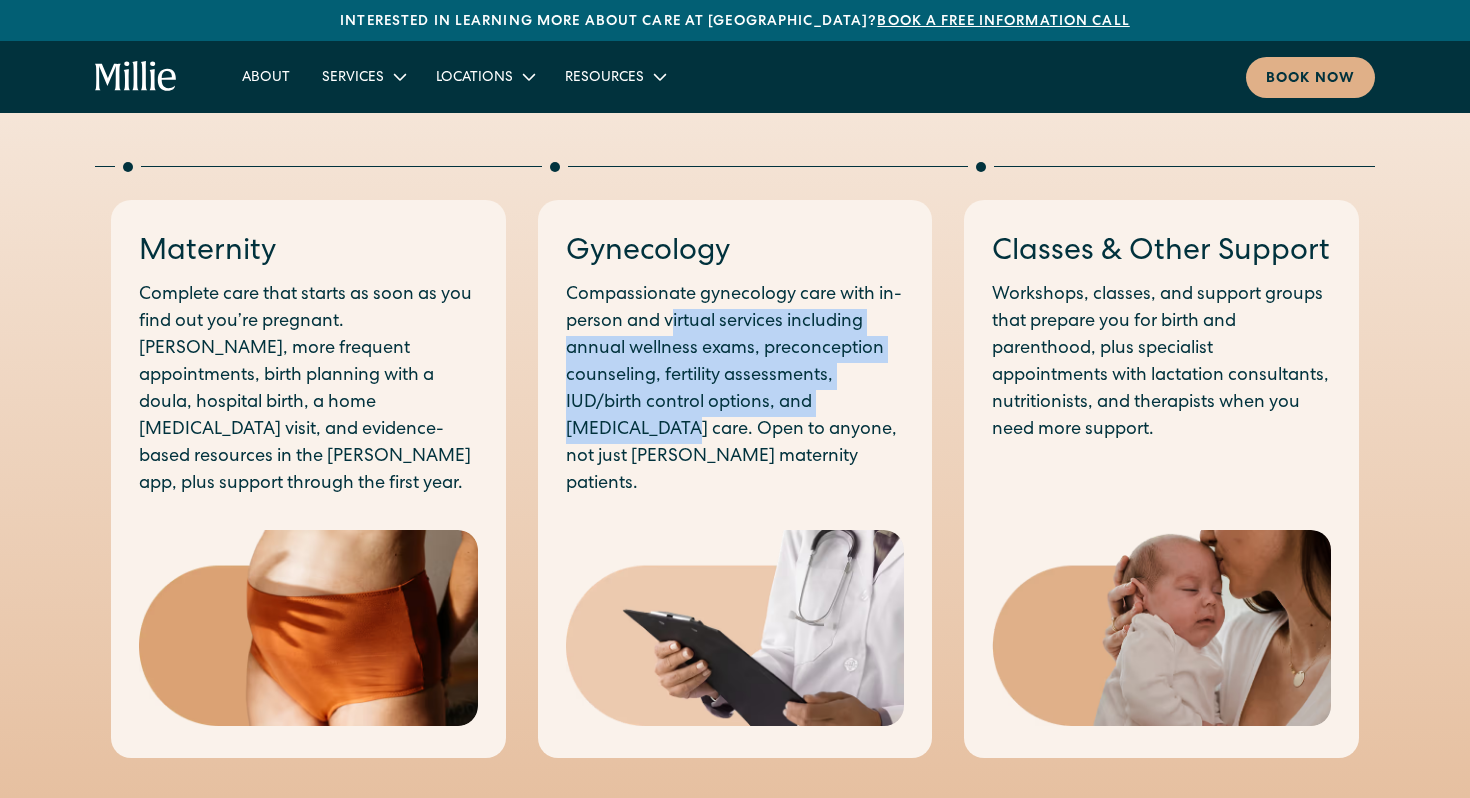 drag, startPoint x: 672, startPoint y: 422, endPoint x: 665, endPoint y: 317, distance: 105.23308 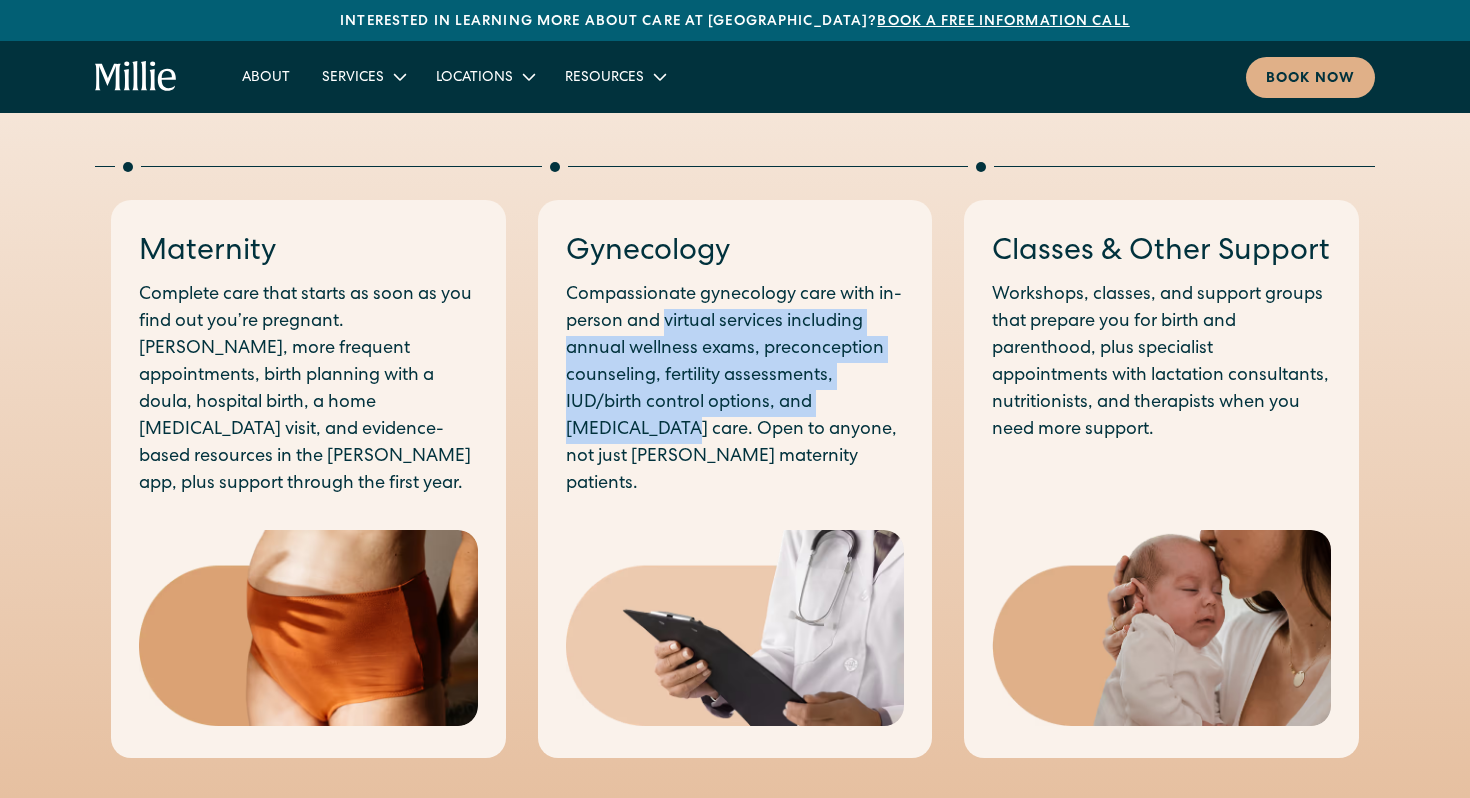 click on "Compassionate gynecology care with in-person and virtual services including annual wellness exams, preconception counseling, fertility assessments, IUD/birth control options, and [MEDICAL_DATA] care. Open to anyone, not just [PERSON_NAME] maternity patients." at bounding box center (735, 390) 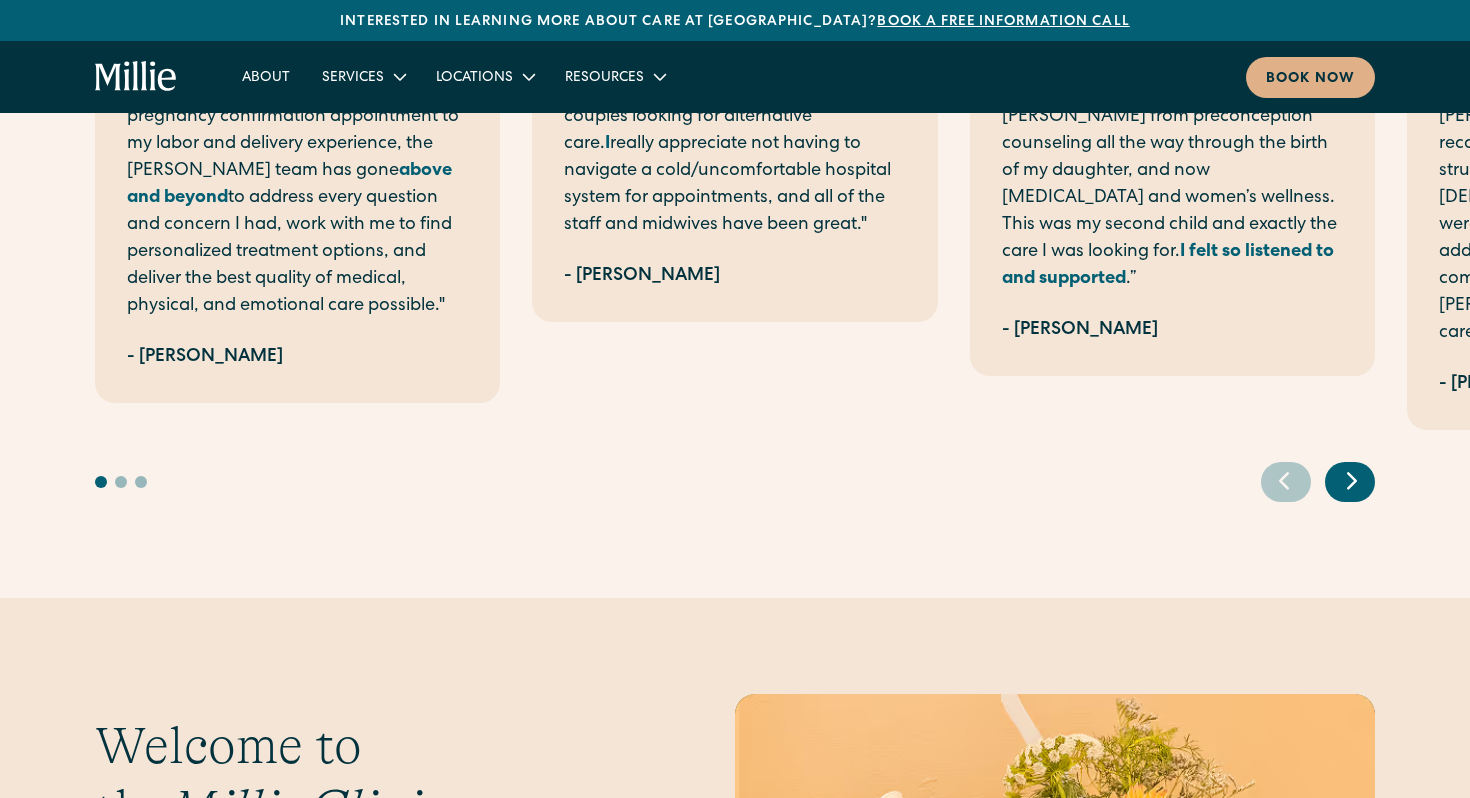 scroll, scrollTop: 4134, scrollLeft: 0, axis: vertical 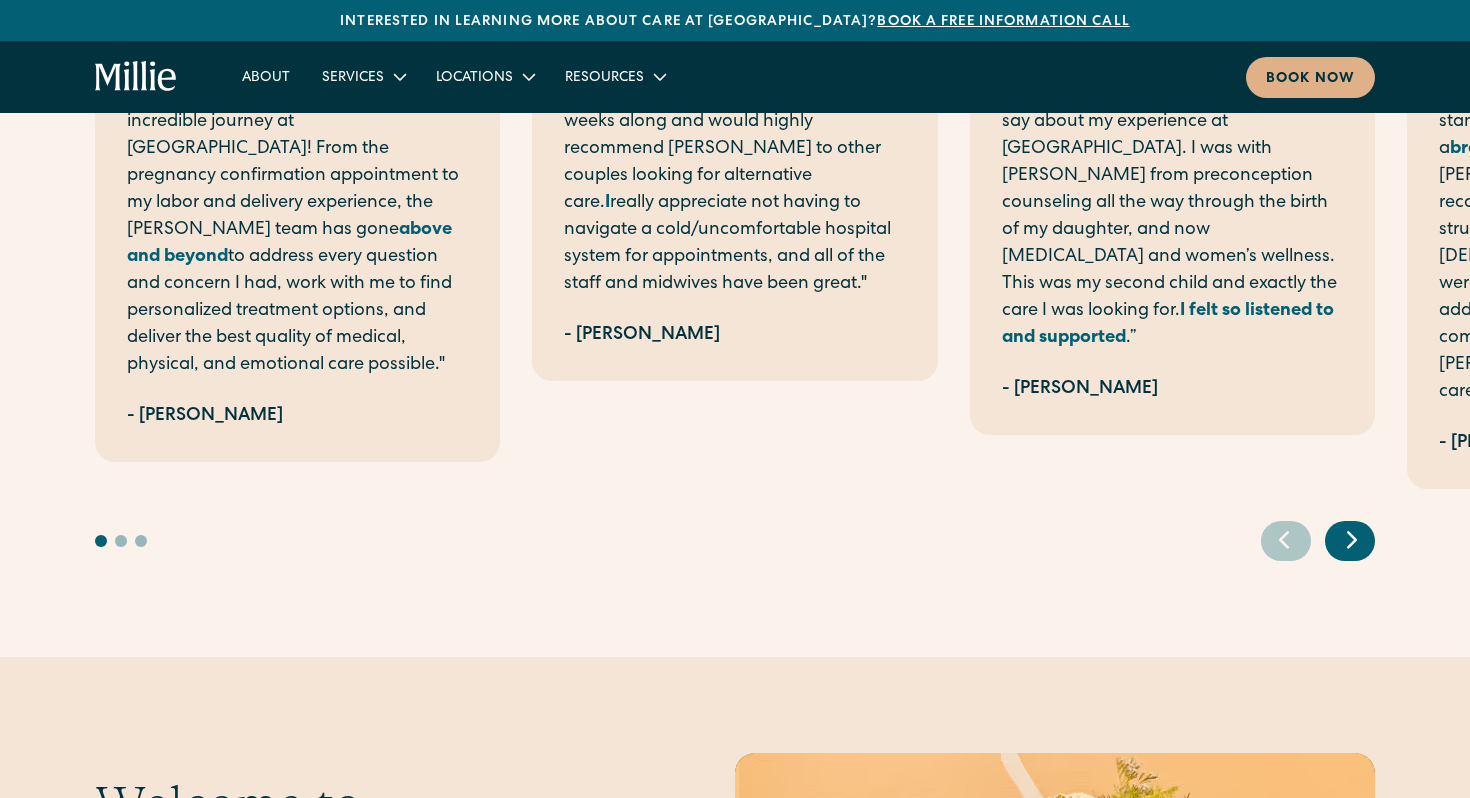 click on "- [PERSON_NAME]" at bounding box center [1080, 389] 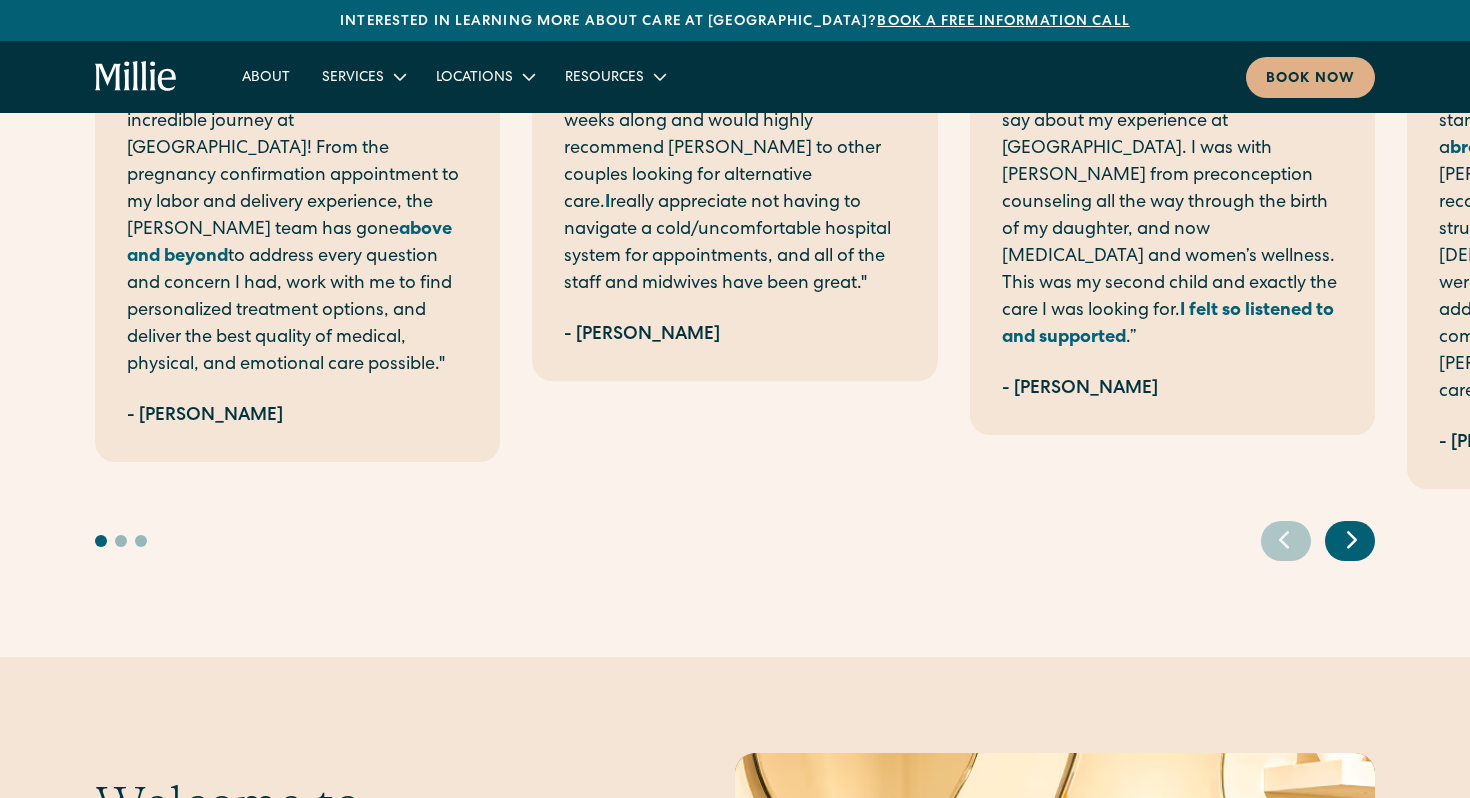 click on "- [PERSON_NAME]" at bounding box center (1080, 389) 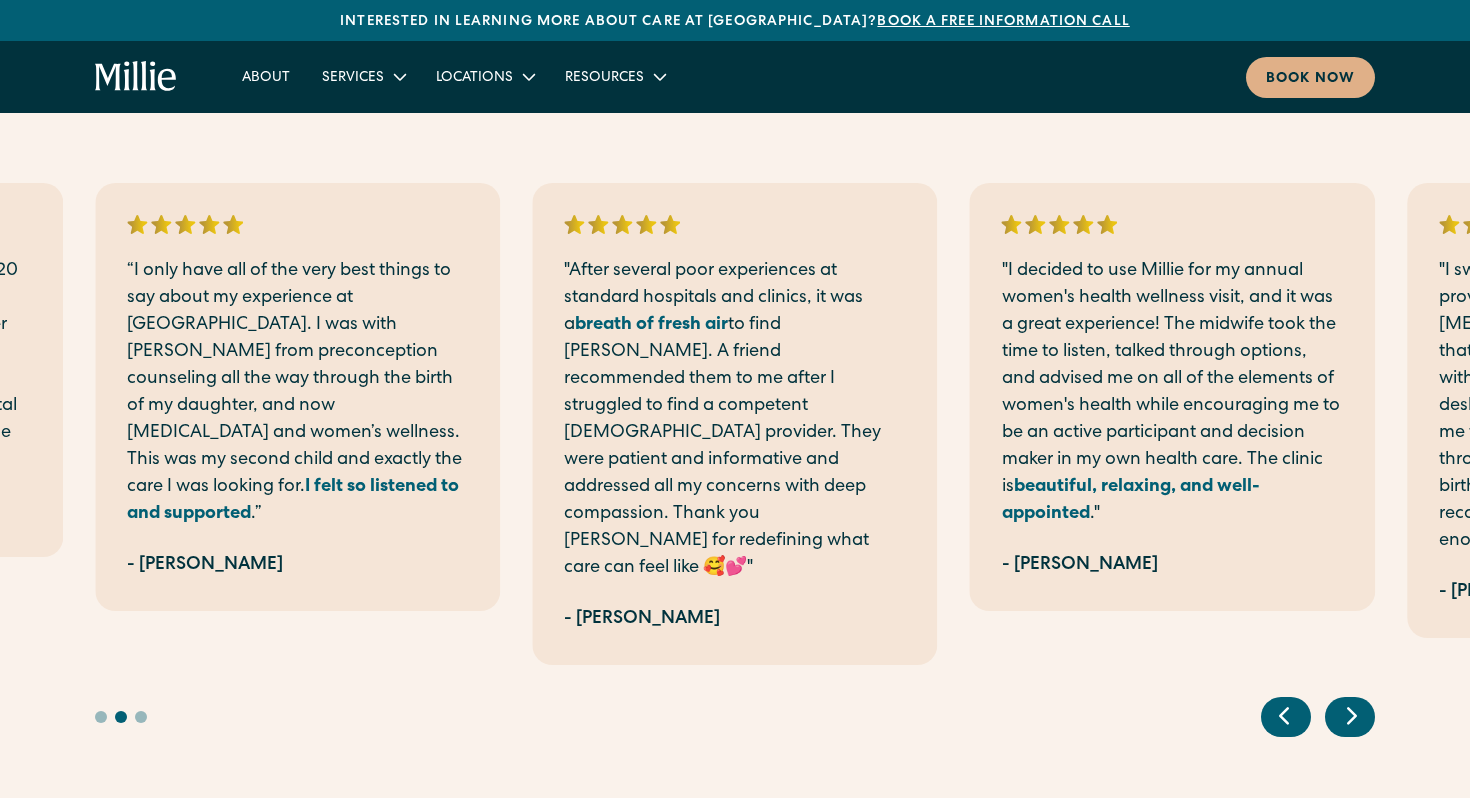 scroll, scrollTop: 3912, scrollLeft: 0, axis: vertical 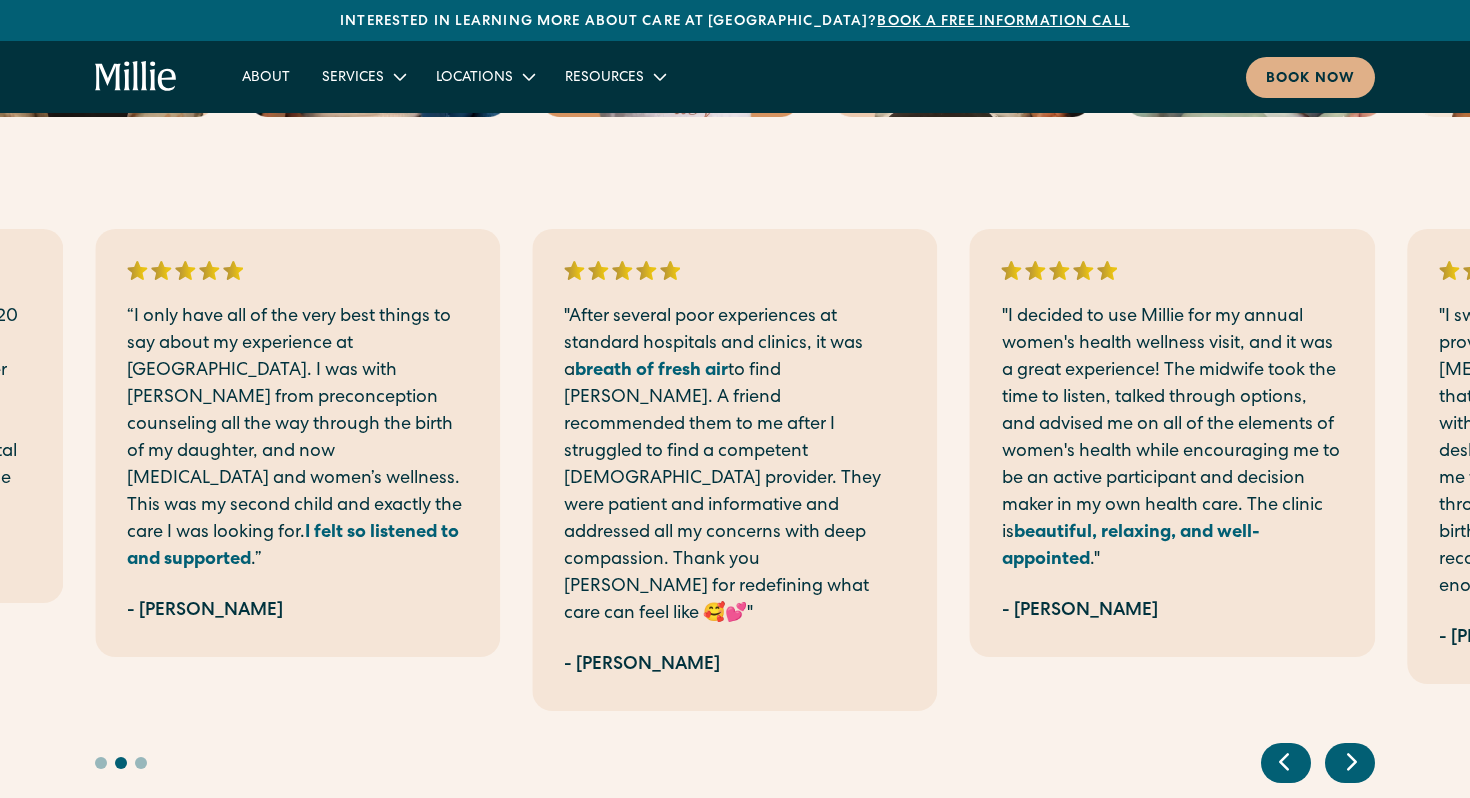 click at bounding box center (1350, 763) 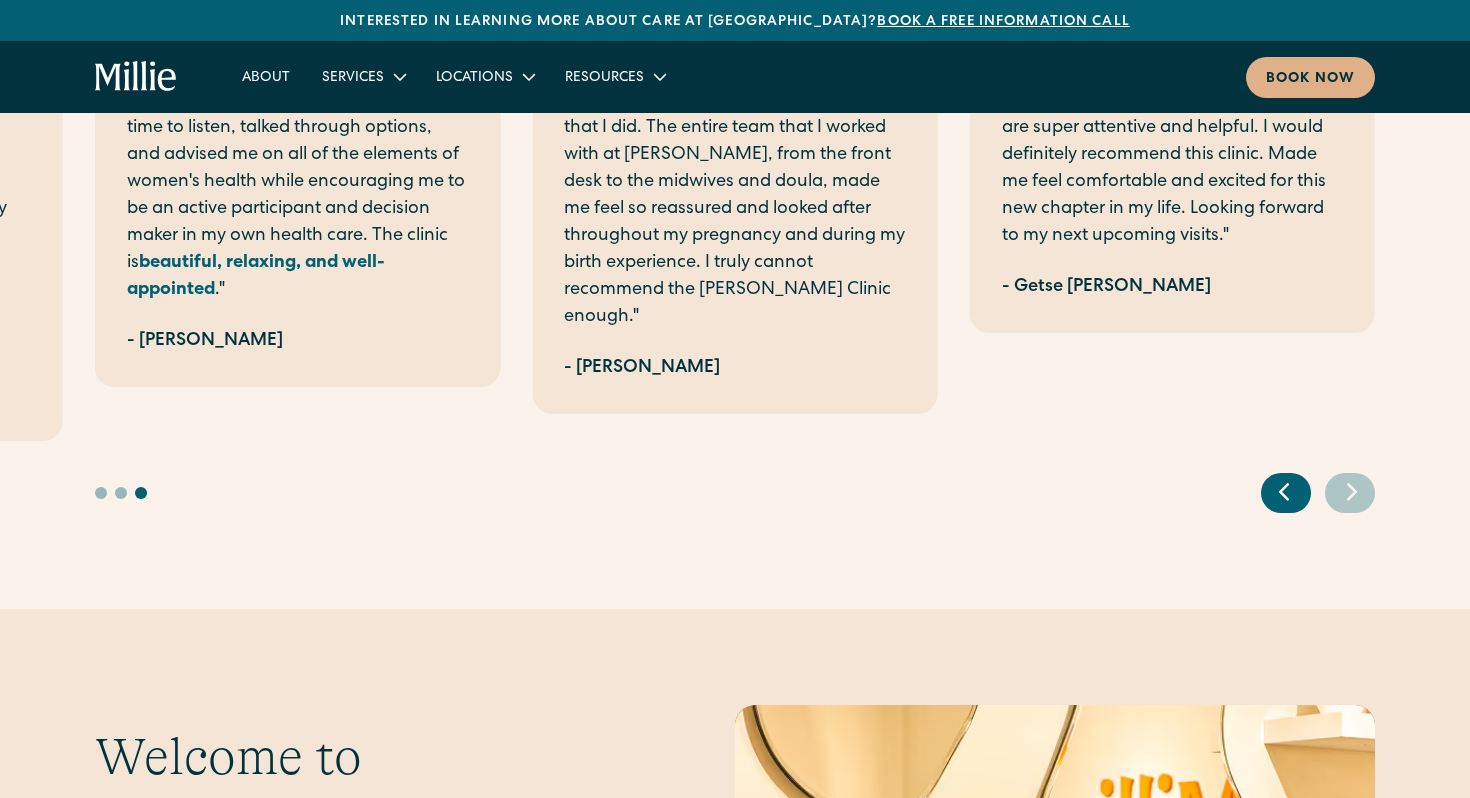 scroll, scrollTop: 4145, scrollLeft: 0, axis: vertical 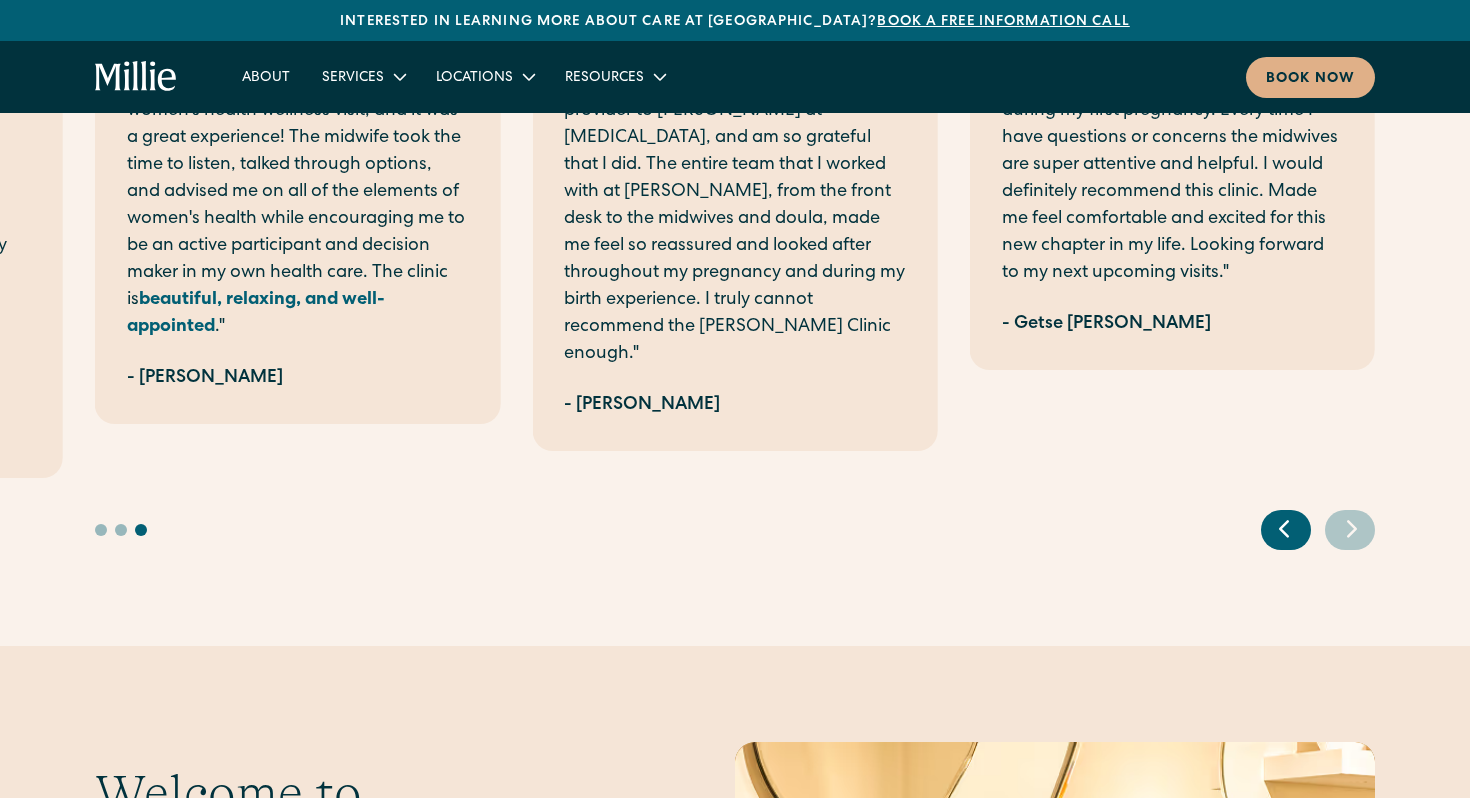 click on "- [PERSON_NAME]" at bounding box center (642, 405) 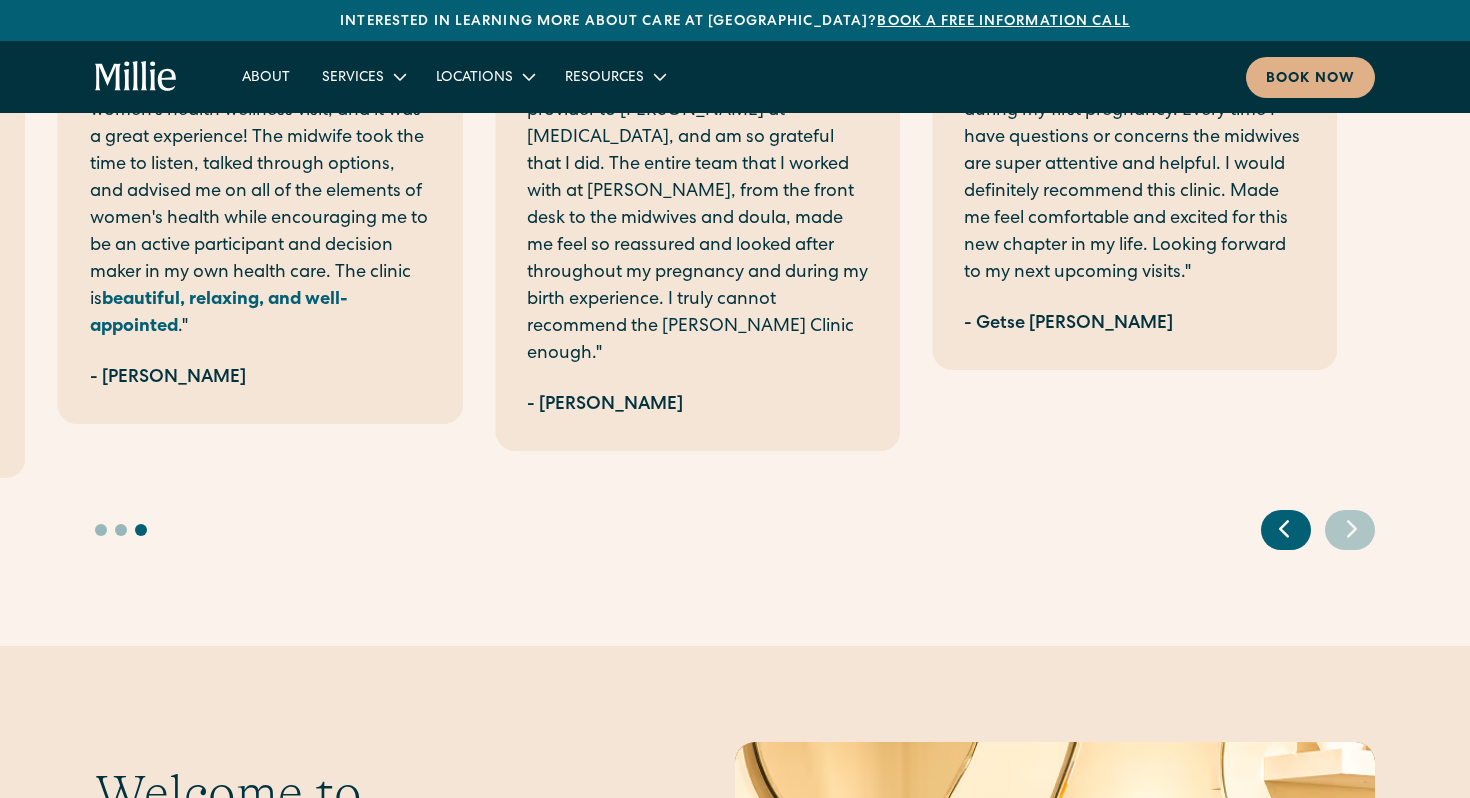click on ""I switched my care from a previous provider to [PERSON_NAME] at [MEDICAL_DATA], and am so grateful that I did. The entire team that I worked with at [PERSON_NAME], from the front desk to the midwives and doula, made me feel so reassured and looked after throughout my pregnancy and during my birth experience. I truly cannot recommend the [PERSON_NAME] Clinic enough." - [PERSON_NAME]" at bounding box center [697, 223] 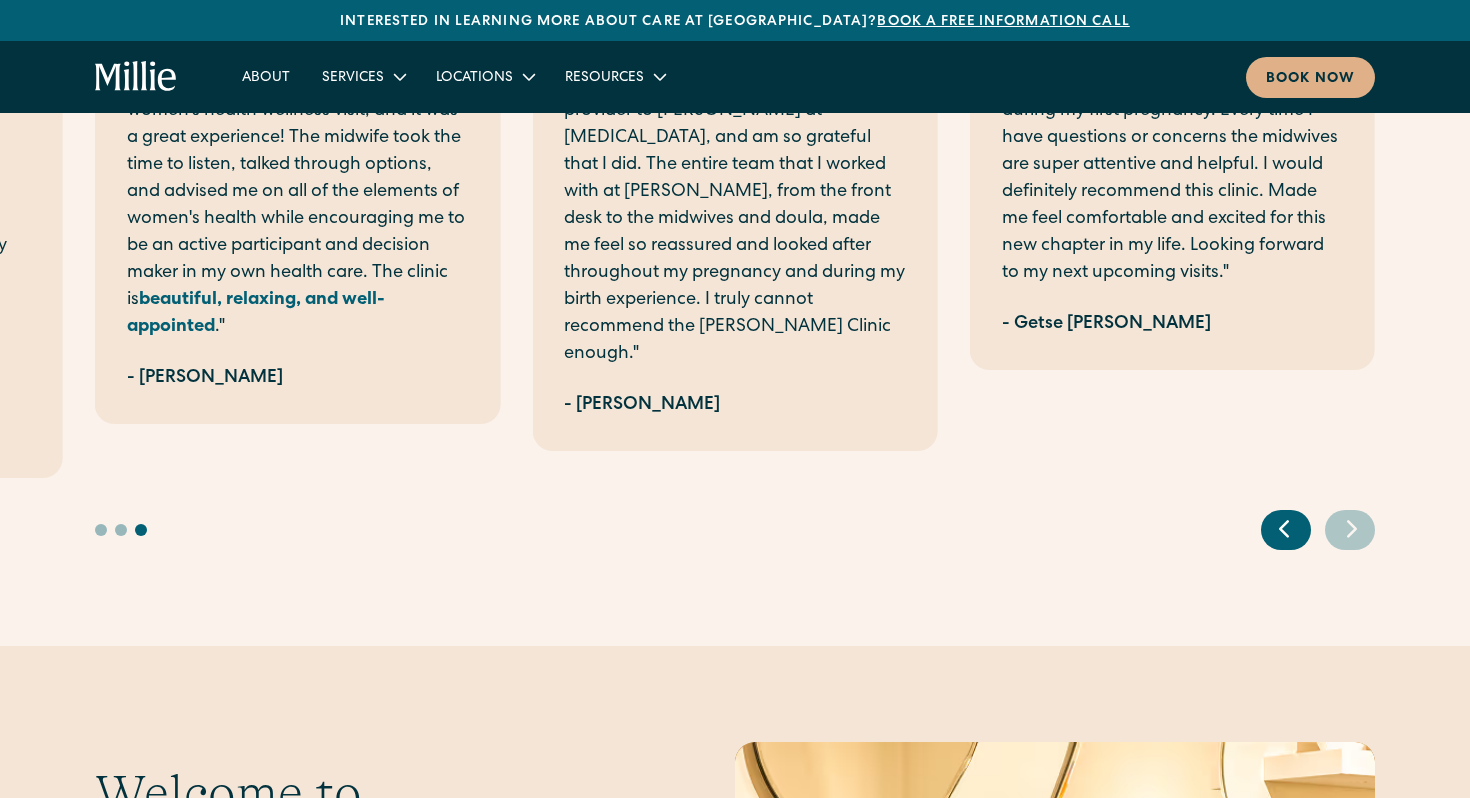 click on "- [PERSON_NAME]" at bounding box center [642, 405] 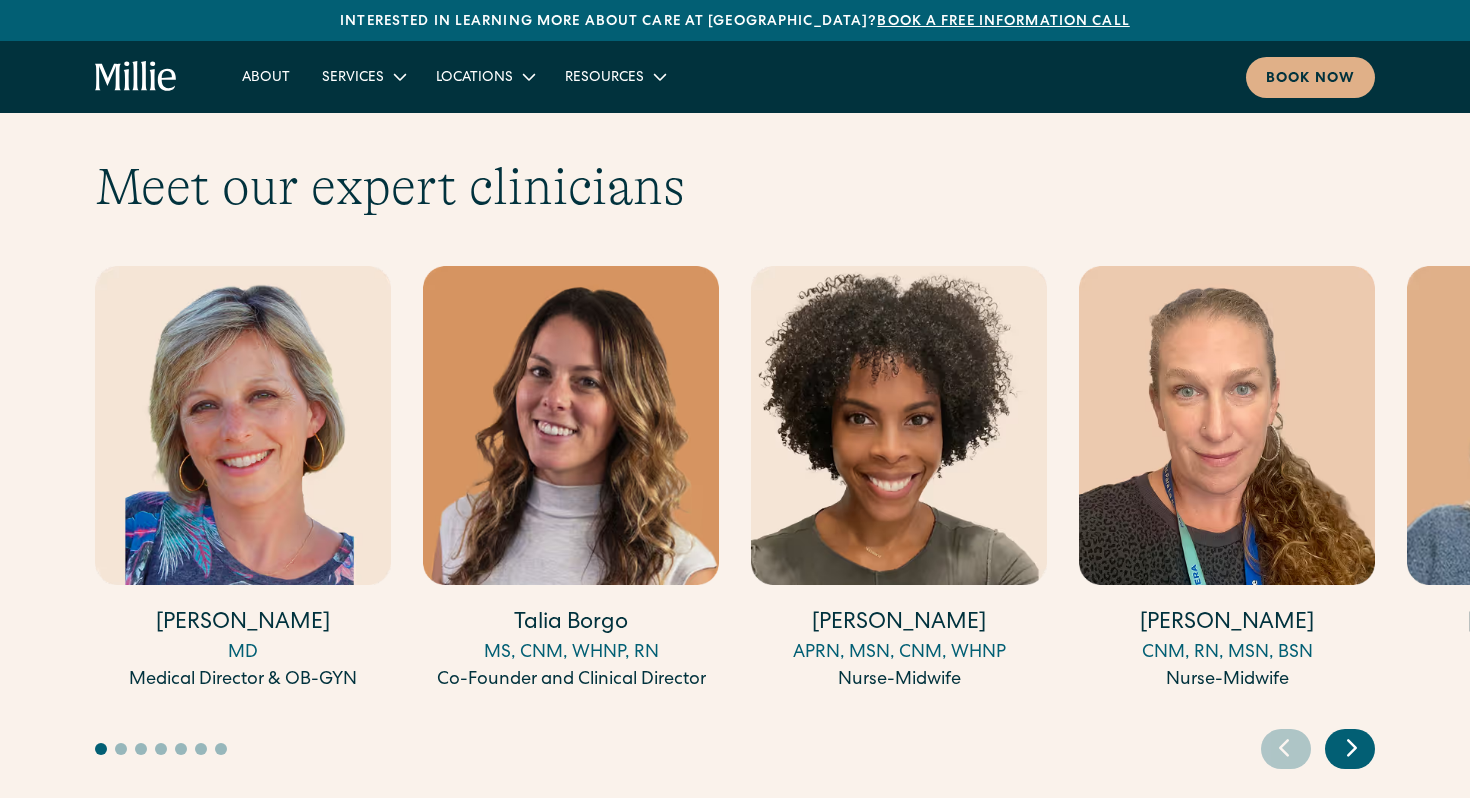 scroll, scrollTop: 5471, scrollLeft: 0, axis: vertical 